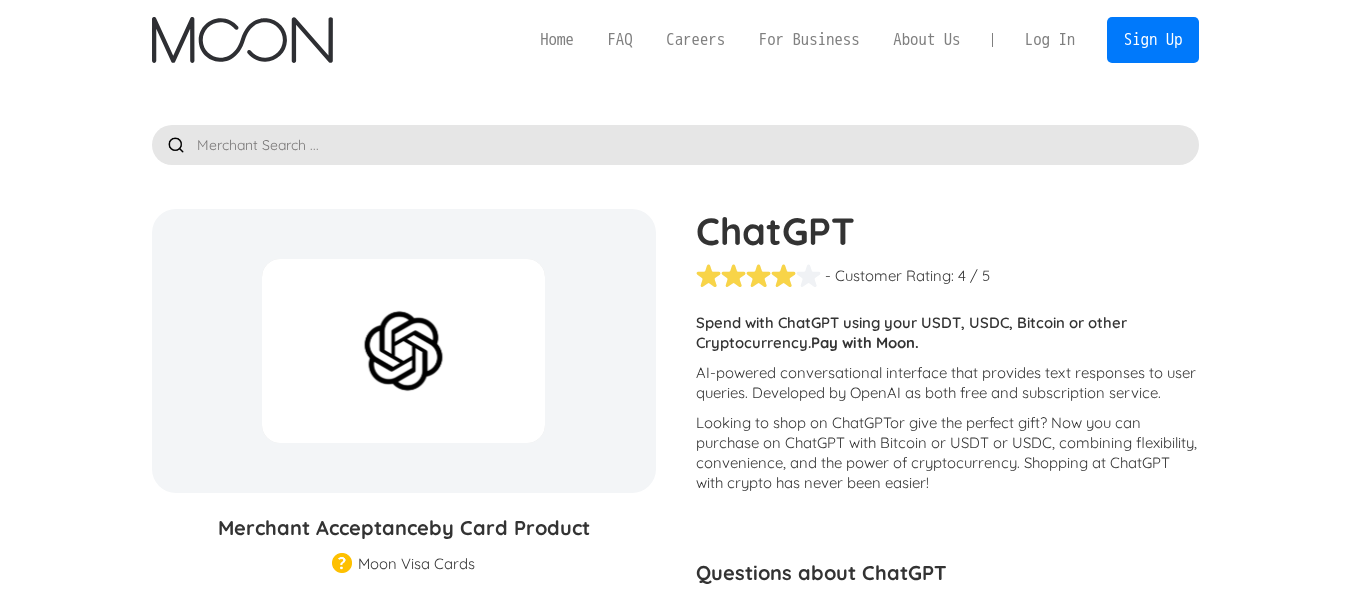 scroll, scrollTop: 0, scrollLeft: 0, axis: both 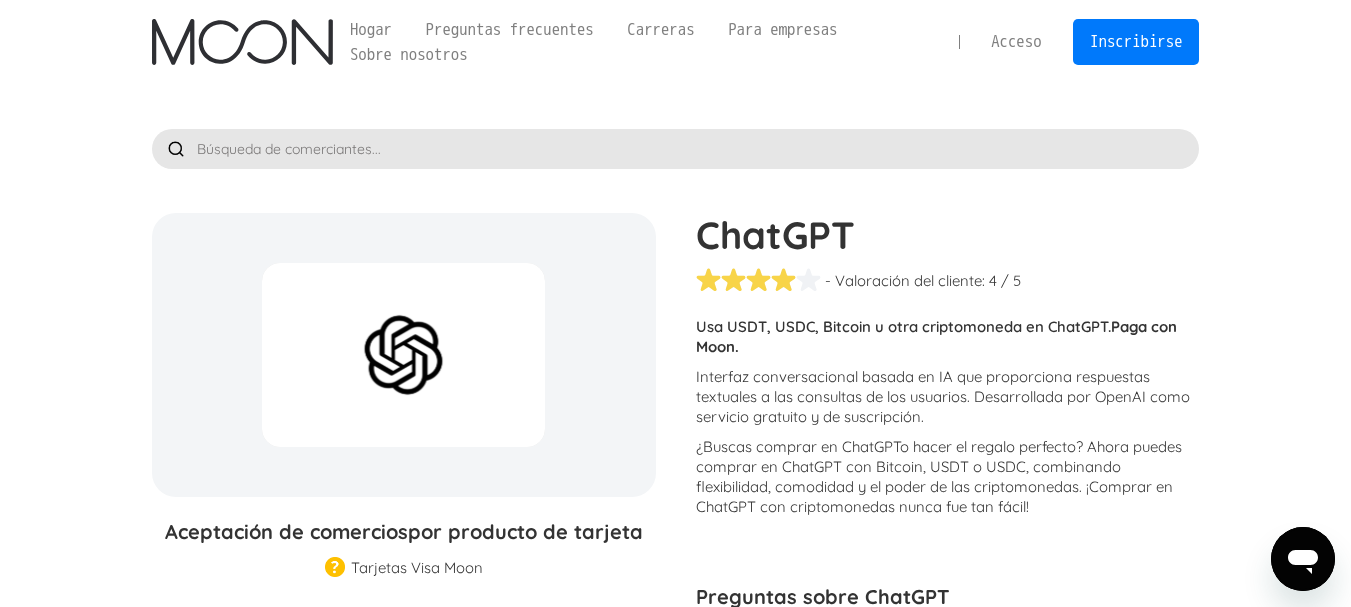 click on "Interfaz conversacional basada en IA que proporciona respuestas textuales a las consultas de los usuarios. Desarrollada por OpenAI como servicio gratuito y de suscripción." at bounding box center (943, 396) 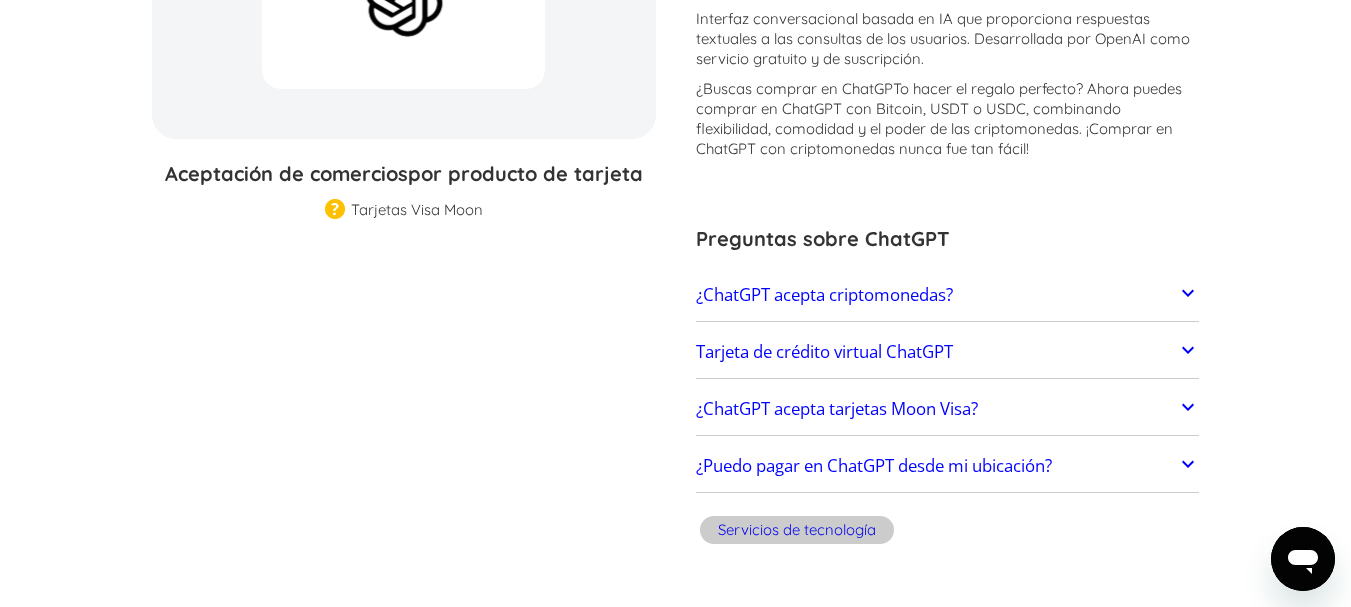 scroll, scrollTop: 360, scrollLeft: 0, axis: vertical 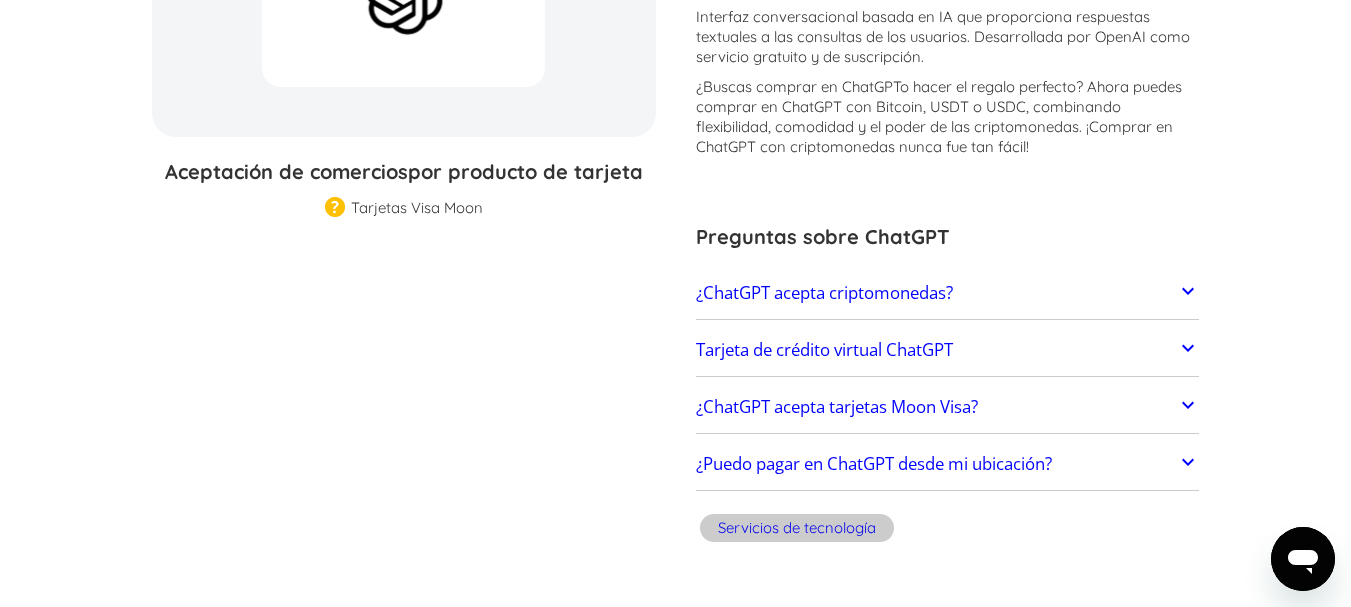 click on "¿ChatGPT acepta criptomonedas?" at bounding box center (948, 293) 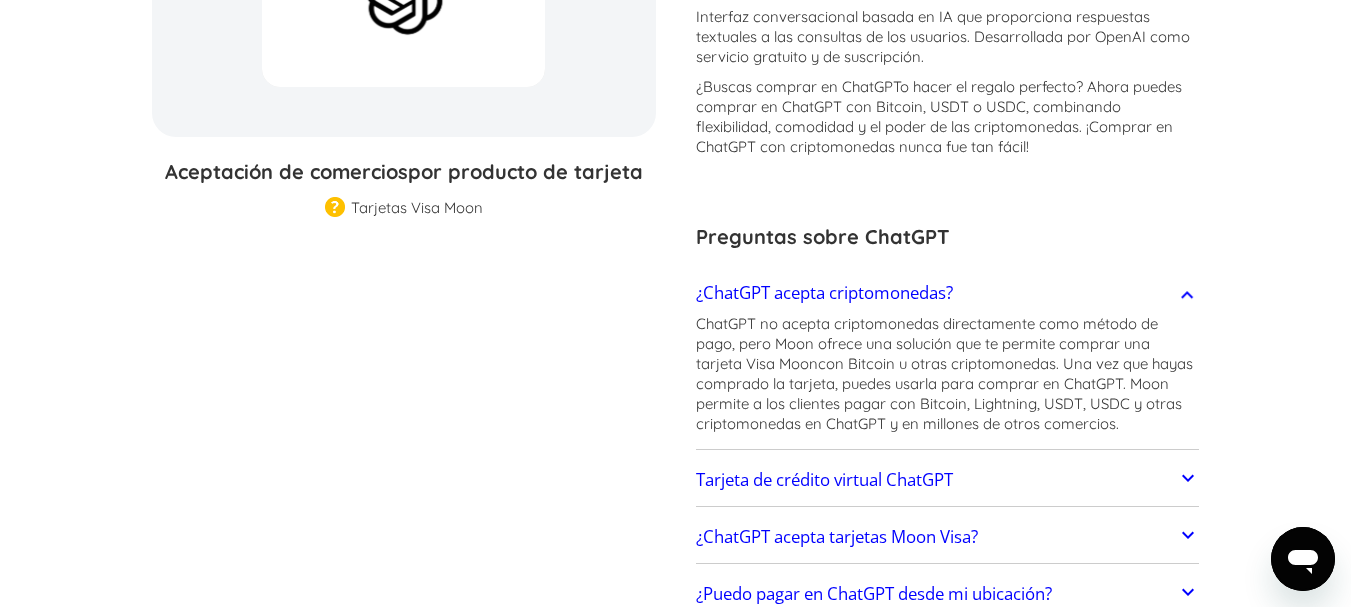click on "¿ChatGPT acepta criptomonedas?" at bounding box center [948, 293] 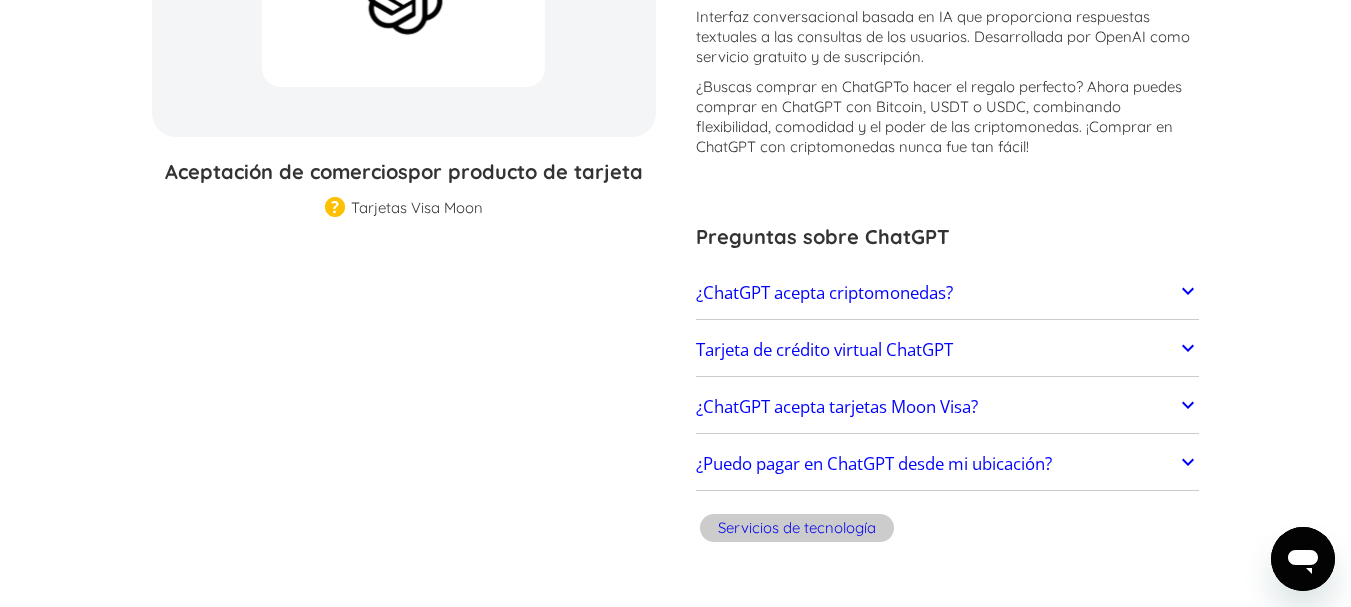 click on "Tarjeta de crédito virtual ChatGPT" at bounding box center [948, 350] 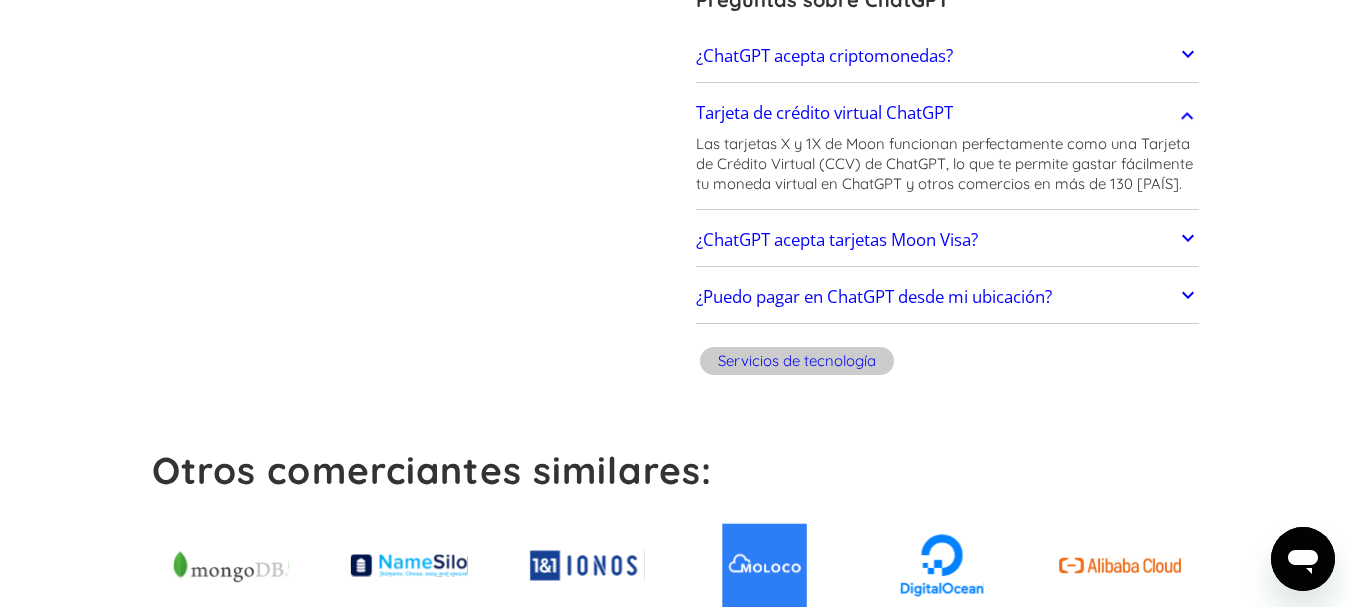 scroll, scrollTop: 600, scrollLeft: 0, axis: vertical 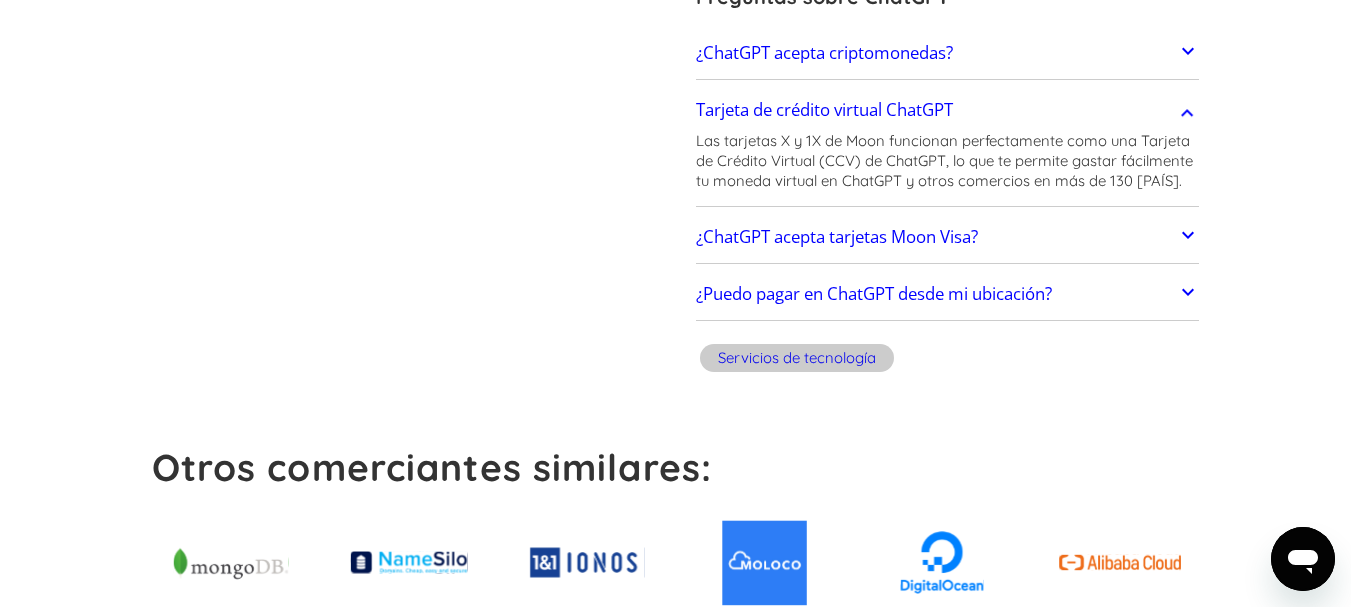 click on "¿ChatGPT acepta tarjetas Moon Visa?" at bounding box center (948, 237) 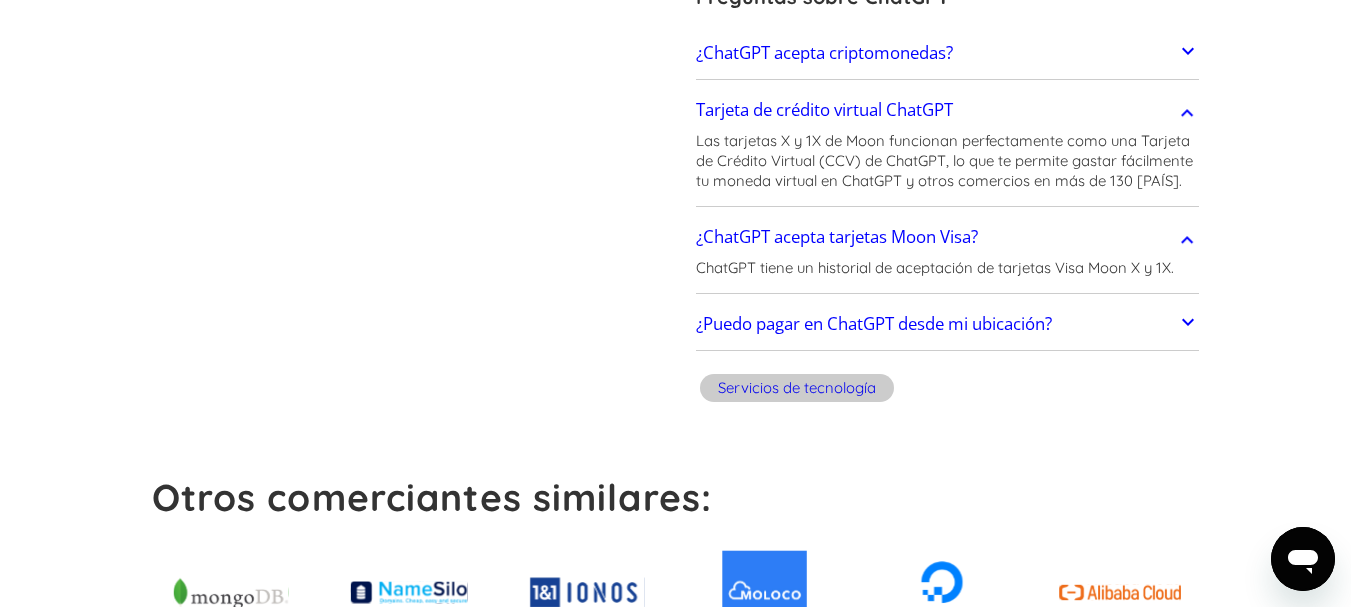 click on "¿Puedo pagar en ChatGPT desde mi ubicación?" at bounding box center [948, 325] 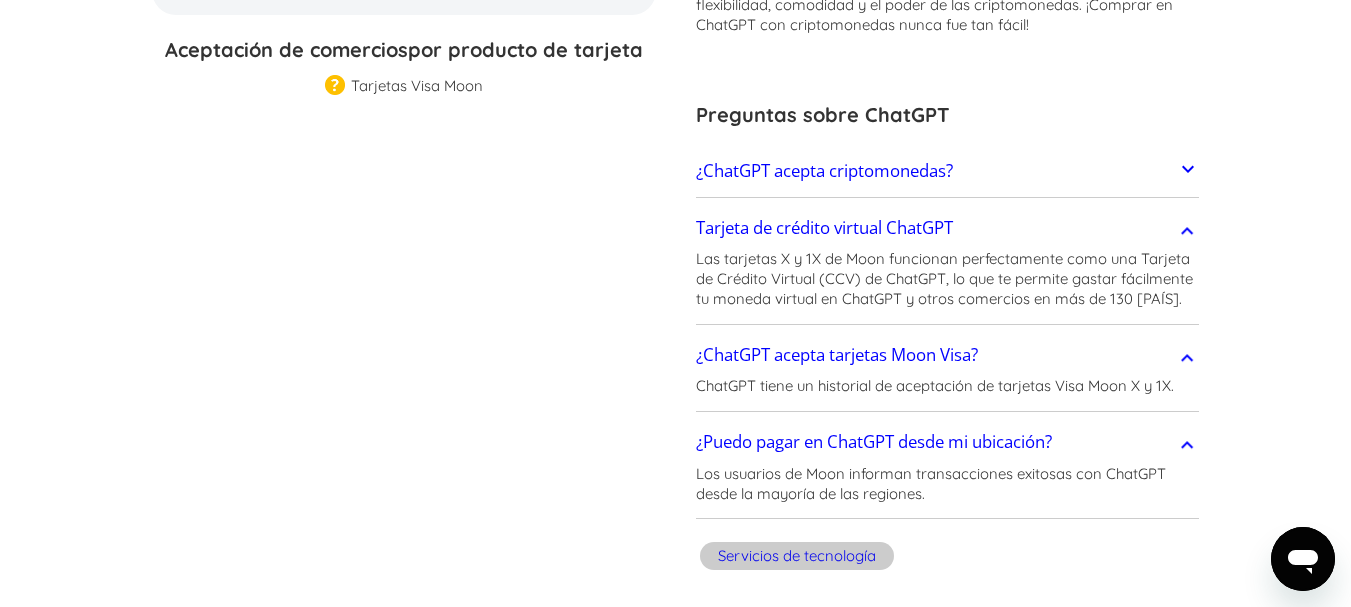 scroll, scrollTop: 480, scrollLeft: 0, axis: vertical 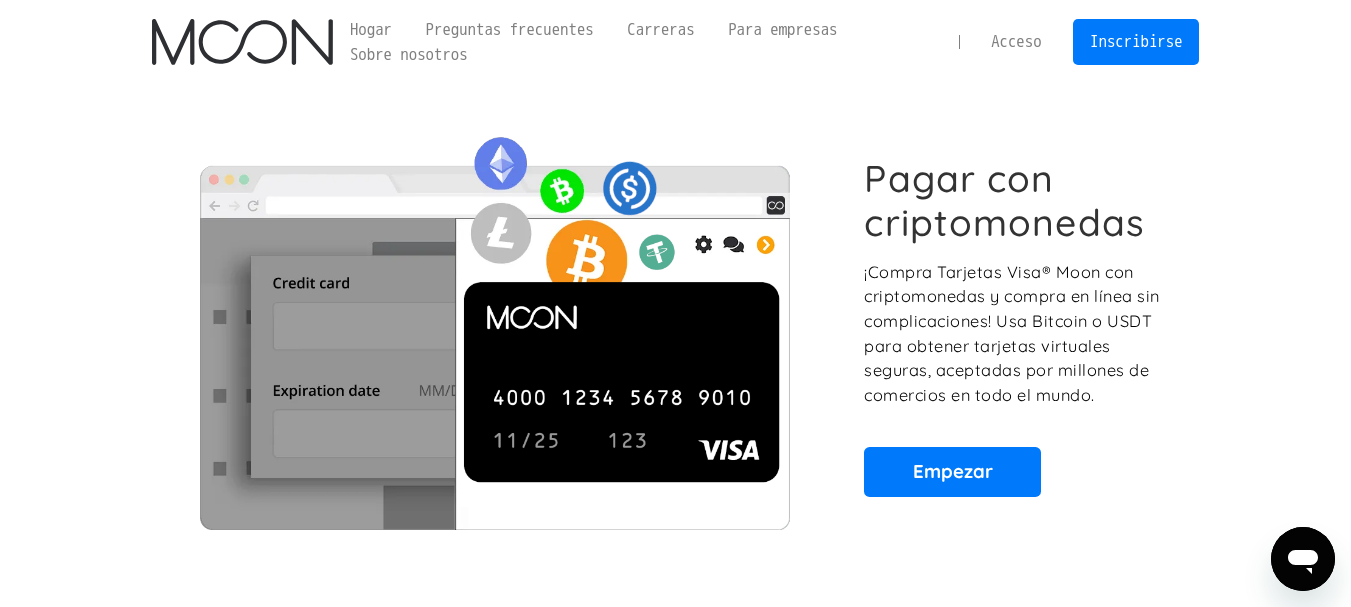 click on "Pagar con criptomonedas ¡Compra Tarjetas Visa® Moon con criptomonedas y compra en línea sin complicaciones! Usa Bitcoin o USDT para obtener tarjetas virtuales seguras, aceptadas por millones de comercios en todo el mundo. Empezar" at bounding box center (676, 326) 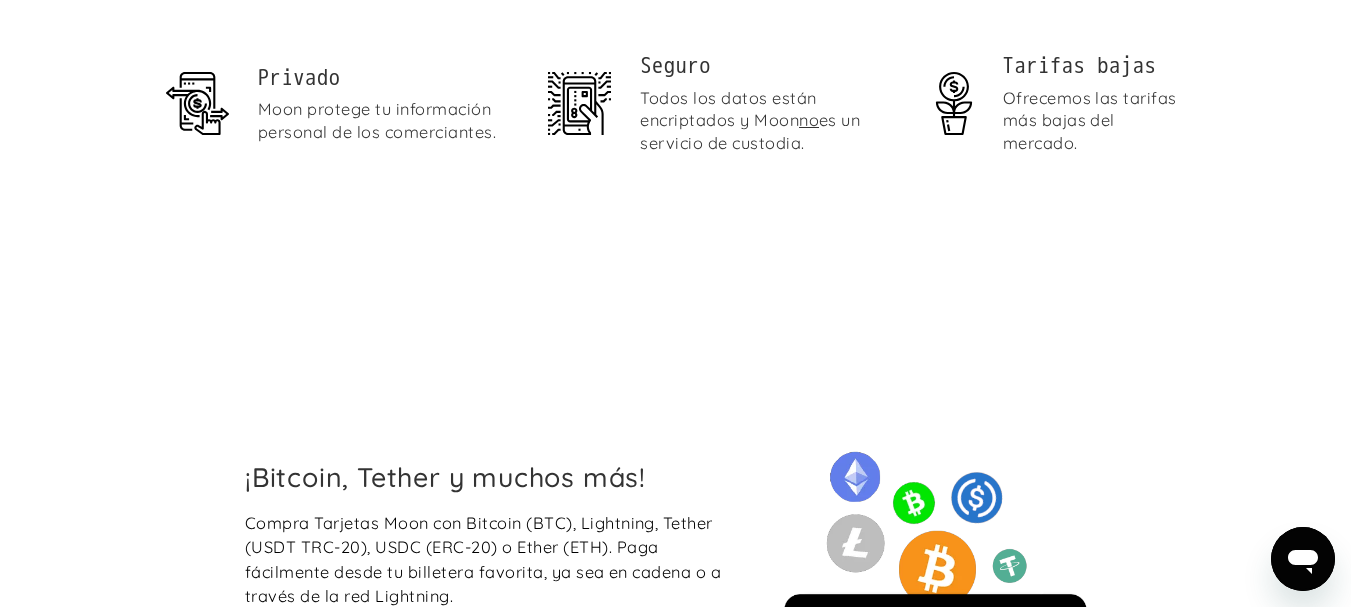scroll, scrollTop: 1404, scrollLeft: 0, axis: vertical 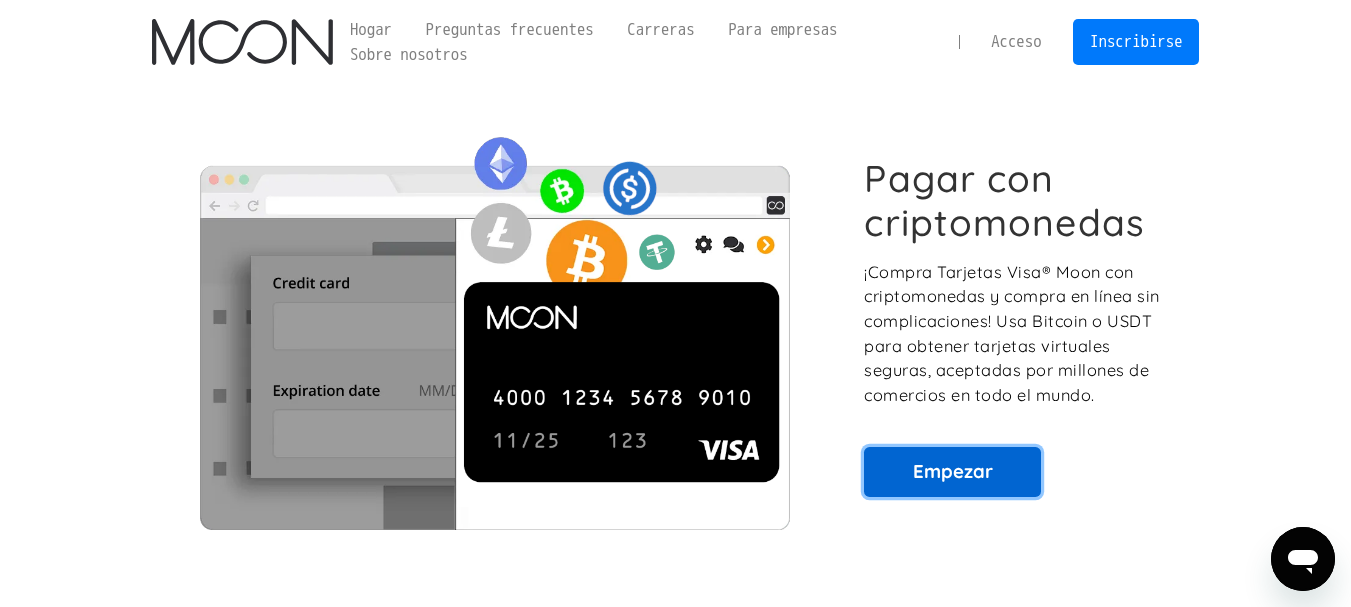 click on "Empezar" at bounding box center [952, 472] 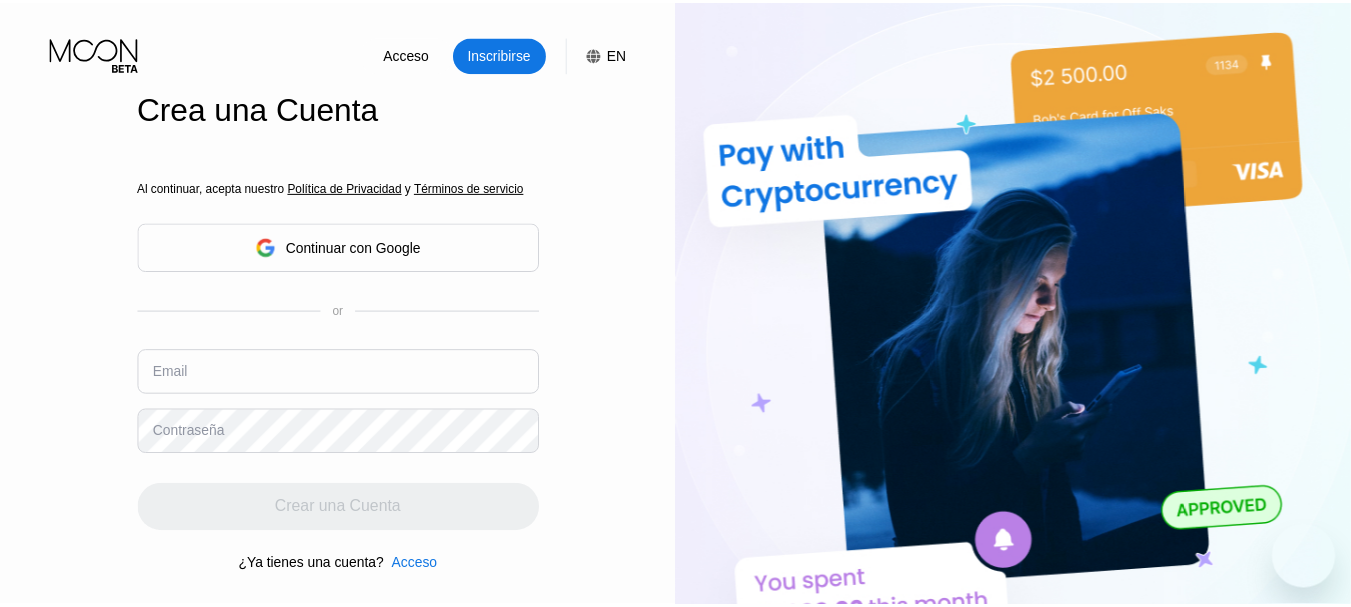 scroll, scrollTop: 0, scrollLeft: 0, axis: both 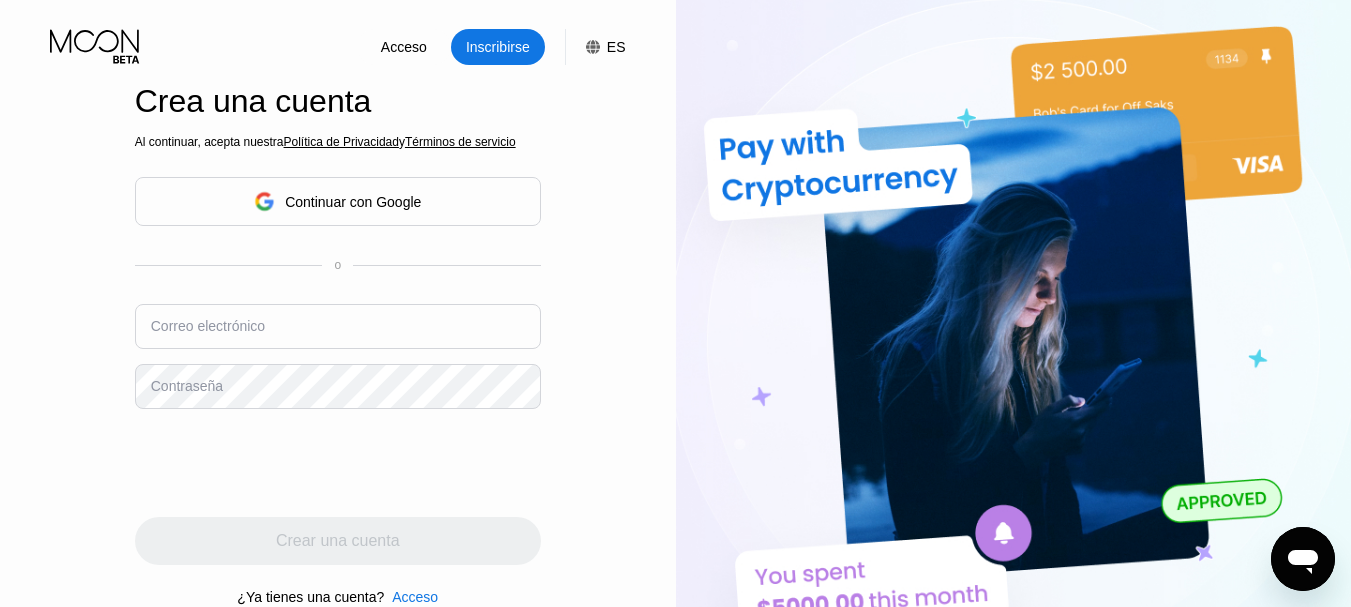 click on "Continuar con Google" at bounding box center (338, 201) 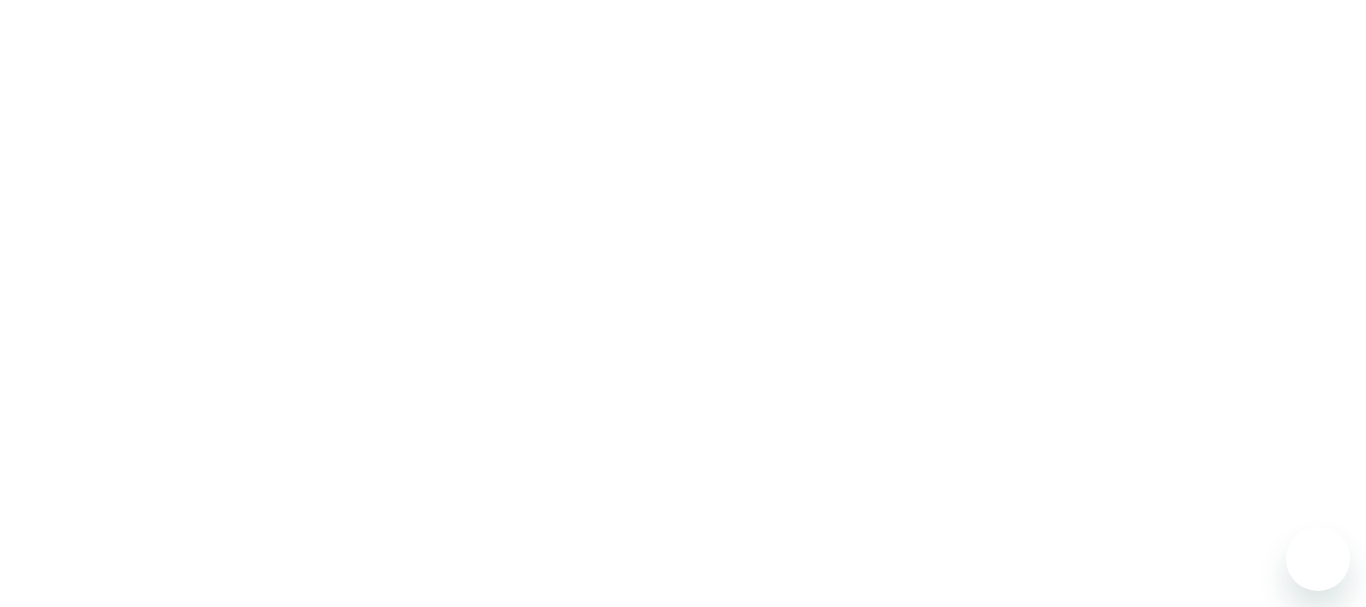 scroll, scrollTop: 0, scrollLeft: 0, axis: both 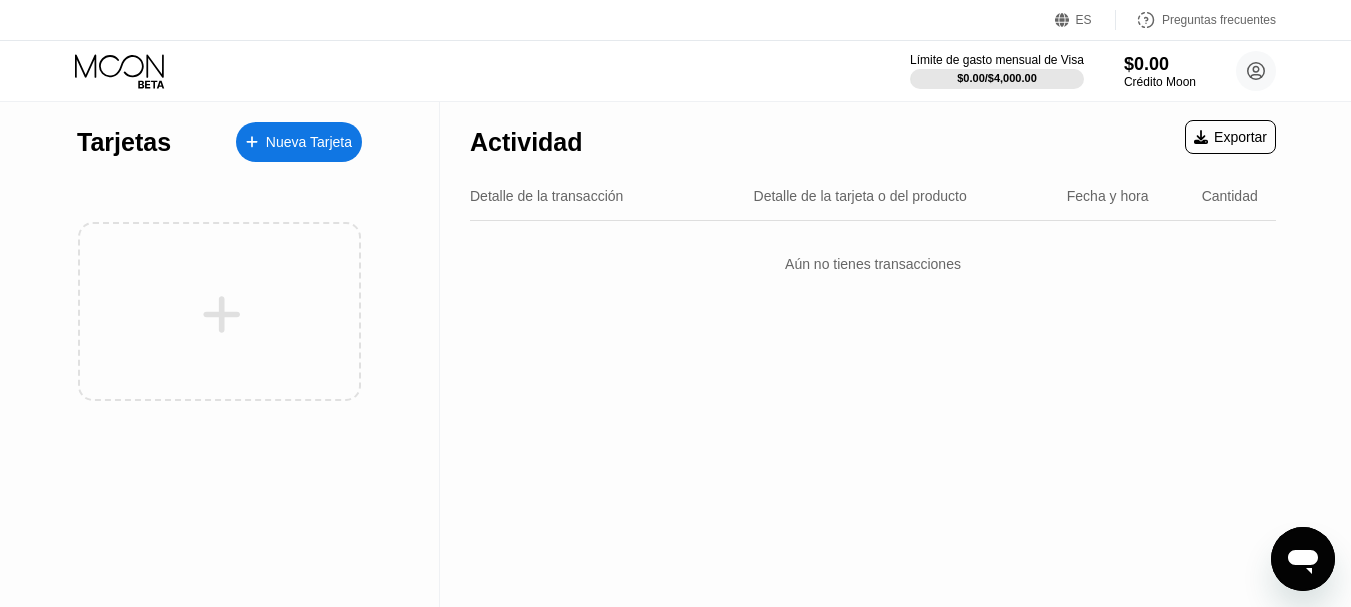 click on "Actividad Exportar Detalle de la transacción Detalle de la tarjeta o del producto Fecha y hora Cantidad Aún no tienes transacciones" at bounding box center [873, 354] 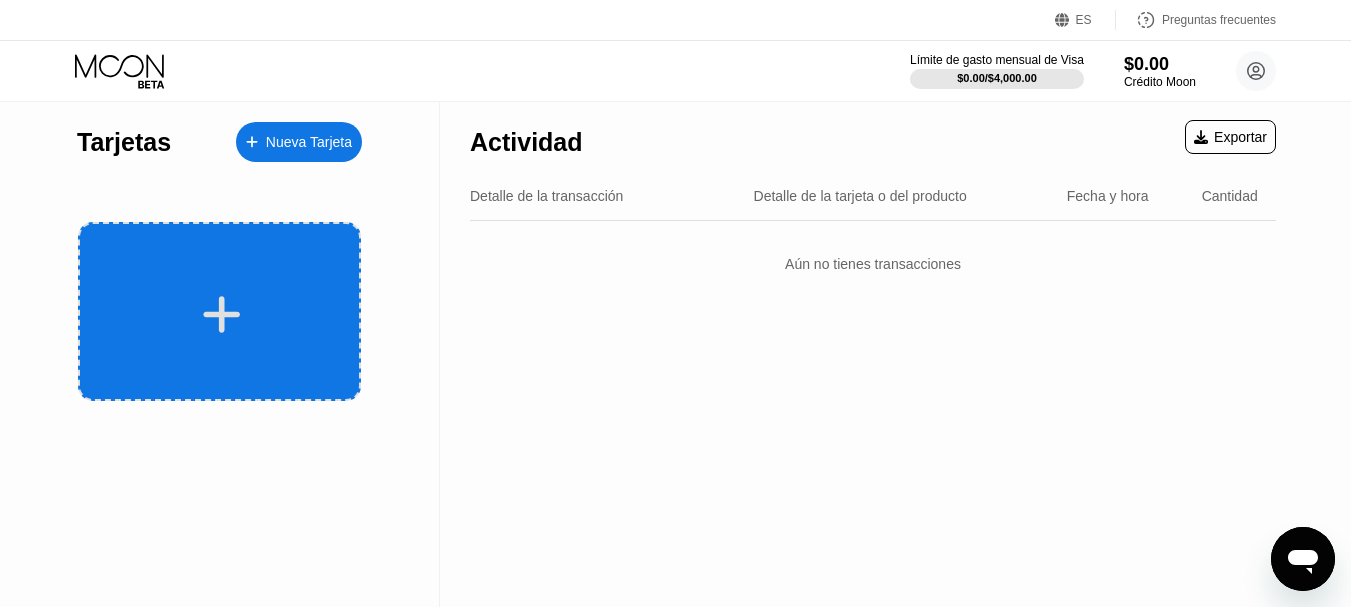 click at bounding box center [222, 314] 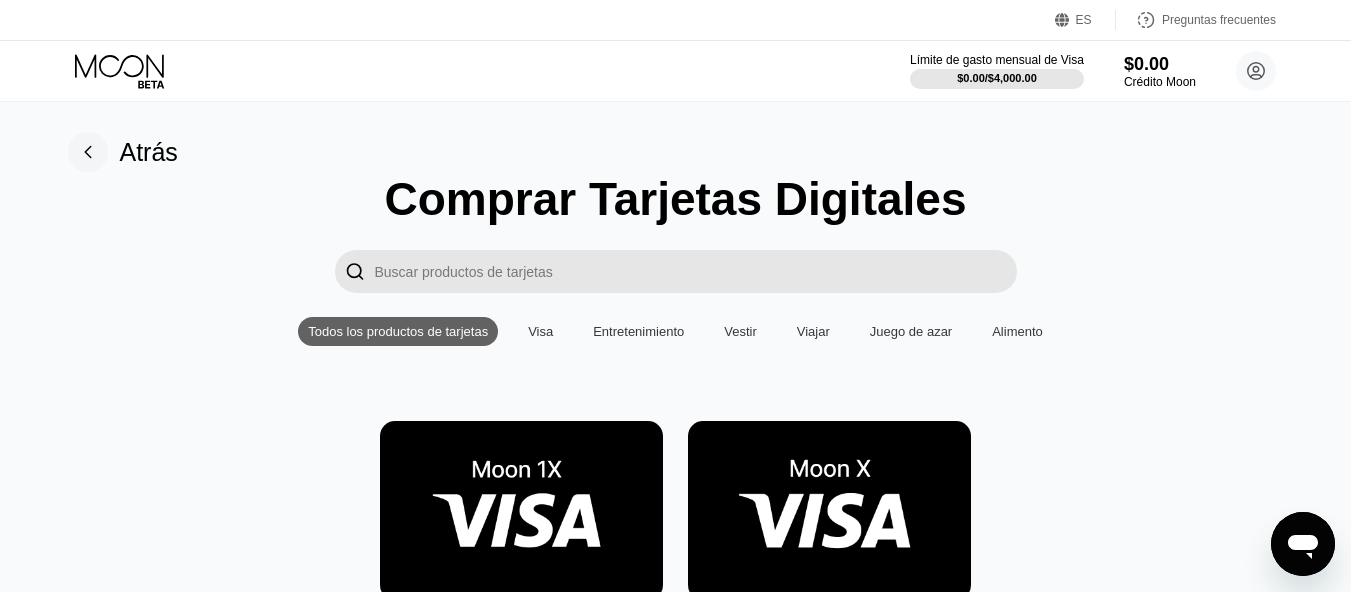click on "Tarjeta Visa® Moon 1X No recargable, Privado, Sin tarifas Tarjeta Visa® Moon X Recargable, Privado" at bounding box center [676, 529] 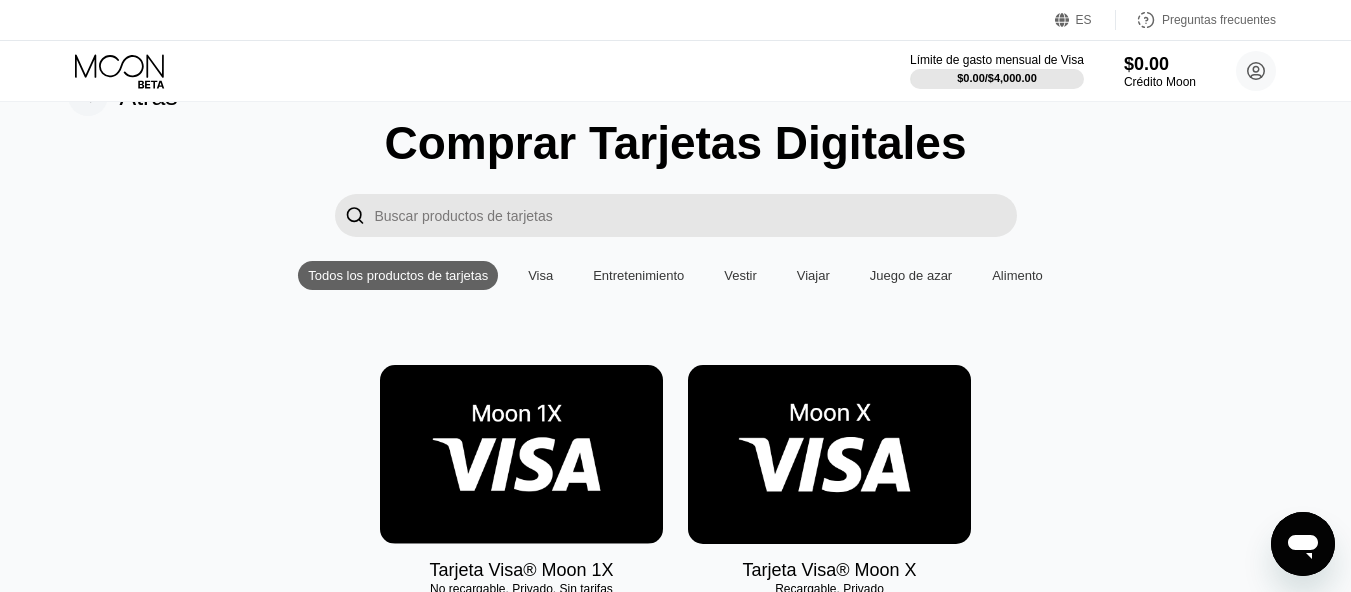 scroll, scrollTop: 160, scrollLeft: 0, axis: vertical 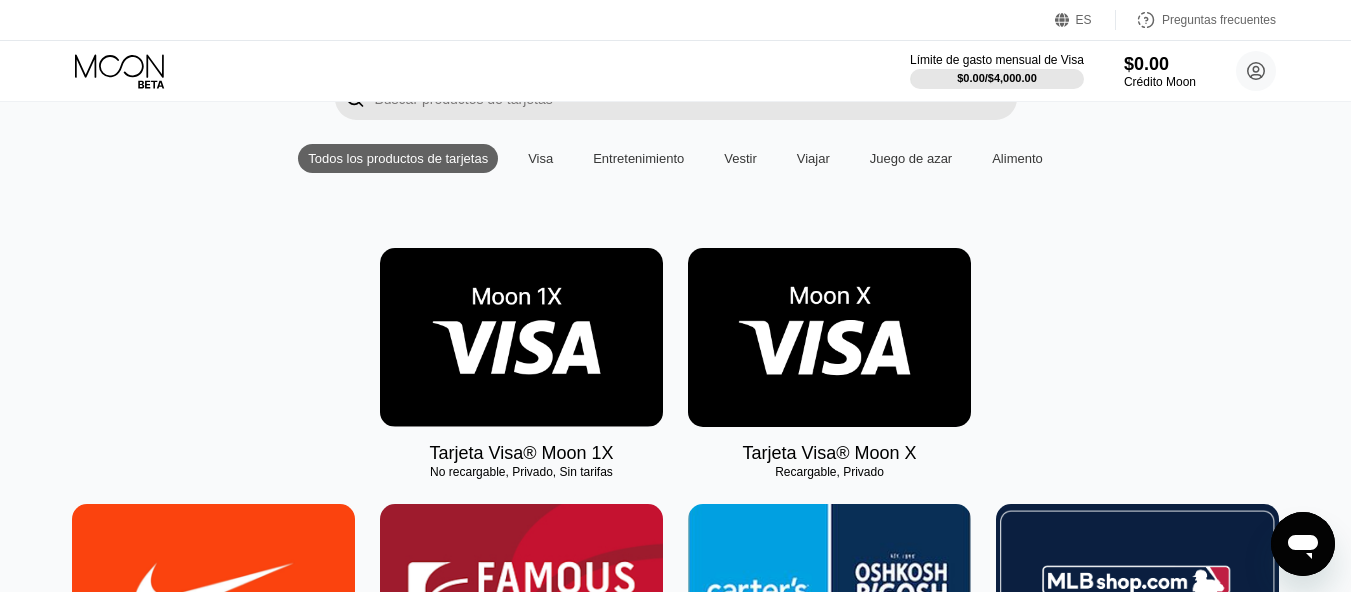 click at bounding box center [829, 337] 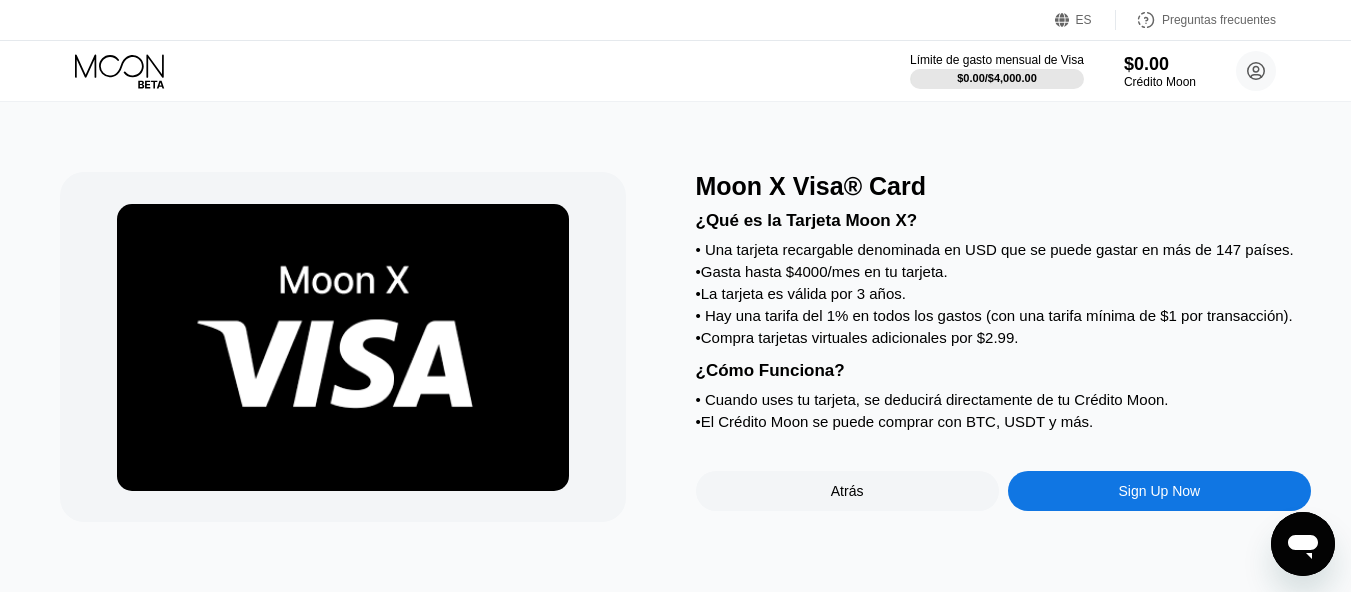 scroll, scrollTop: 0, scrollLeft: 0, axis: both 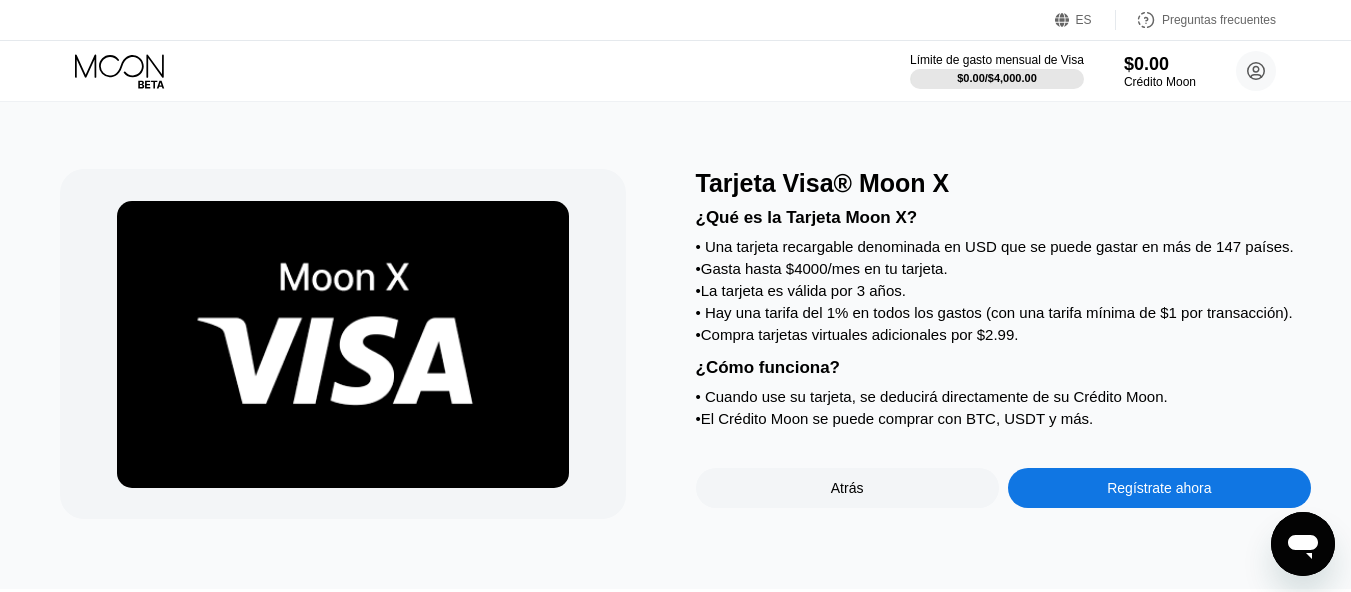 click on "Regístrate ahora" at bounding box center [1159, 488] 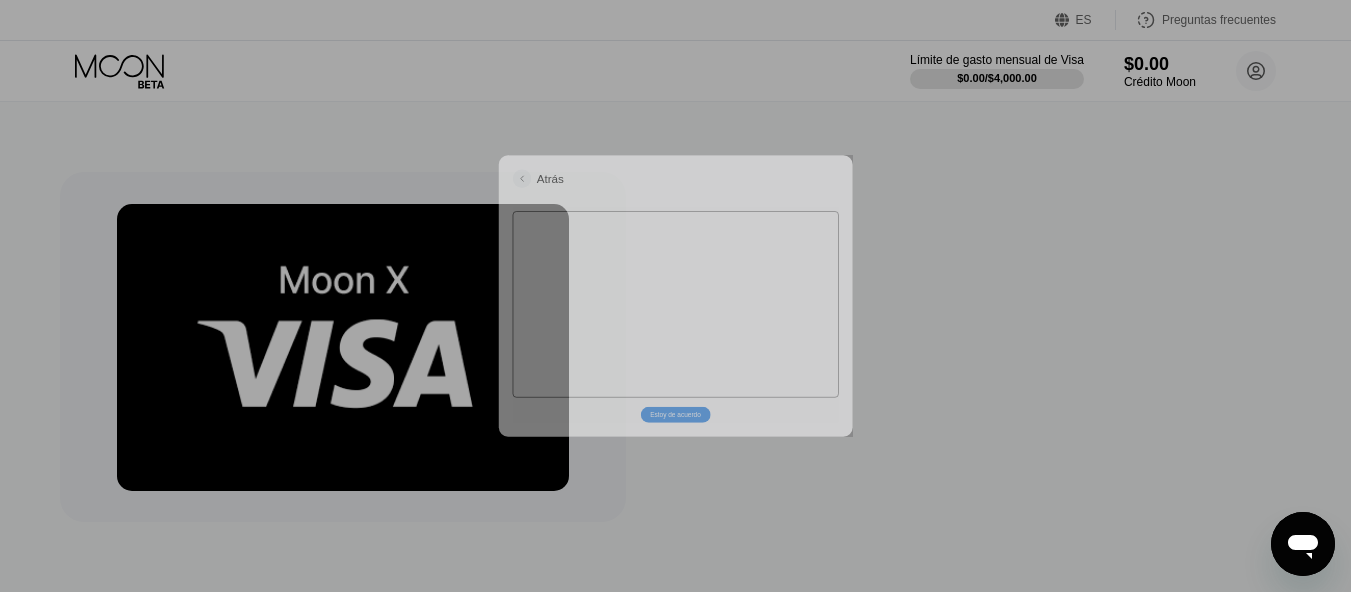 scroll, scrollTop: 0, scrollLeft: 0, axis: both 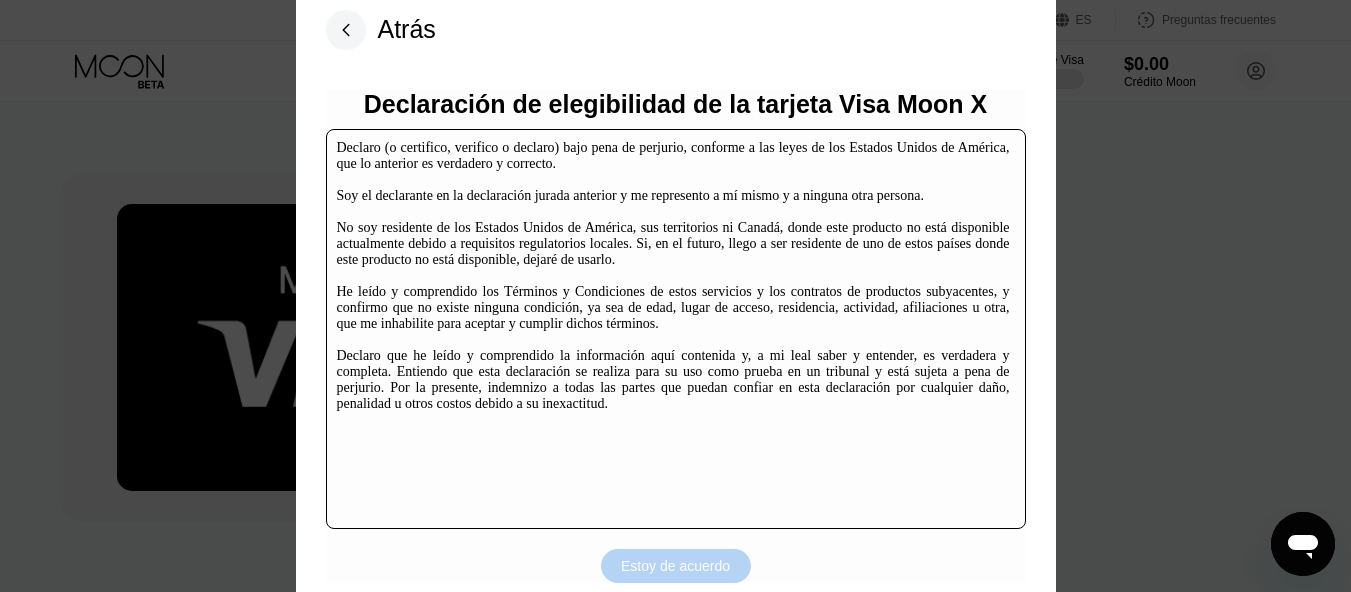 click on "Estoy de acuerdo" at bounding box center [676, 566] 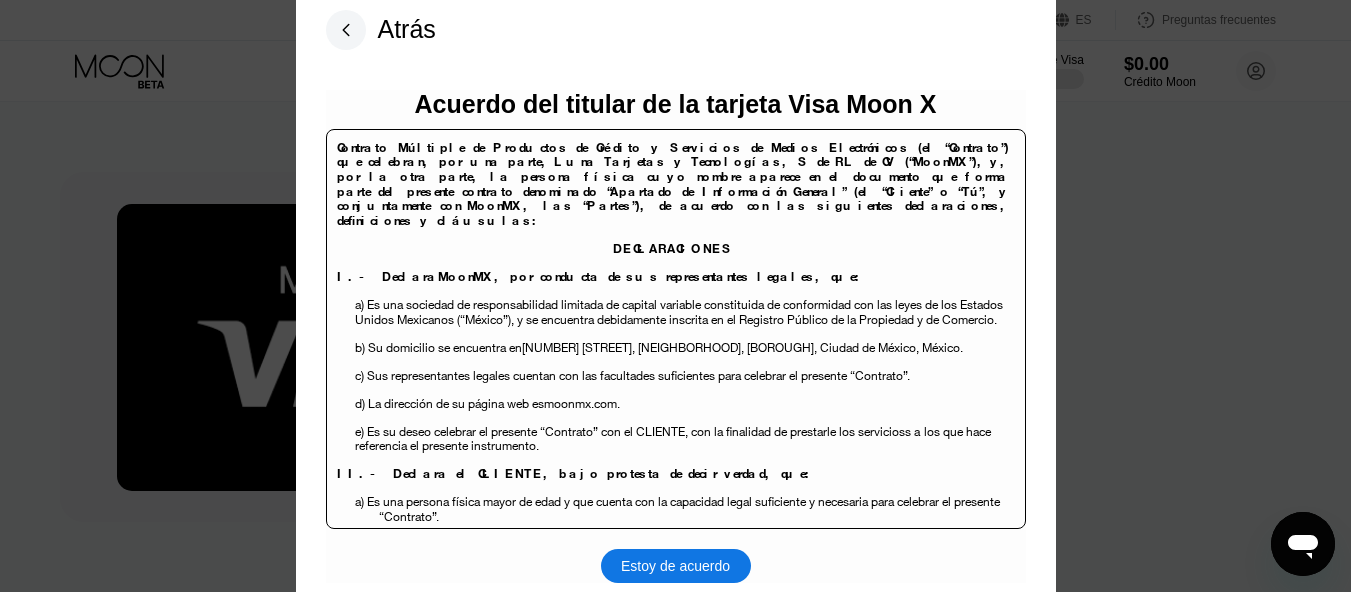 click on "los que hace referencia el presente instrumento." at bounding box center (673, 439) 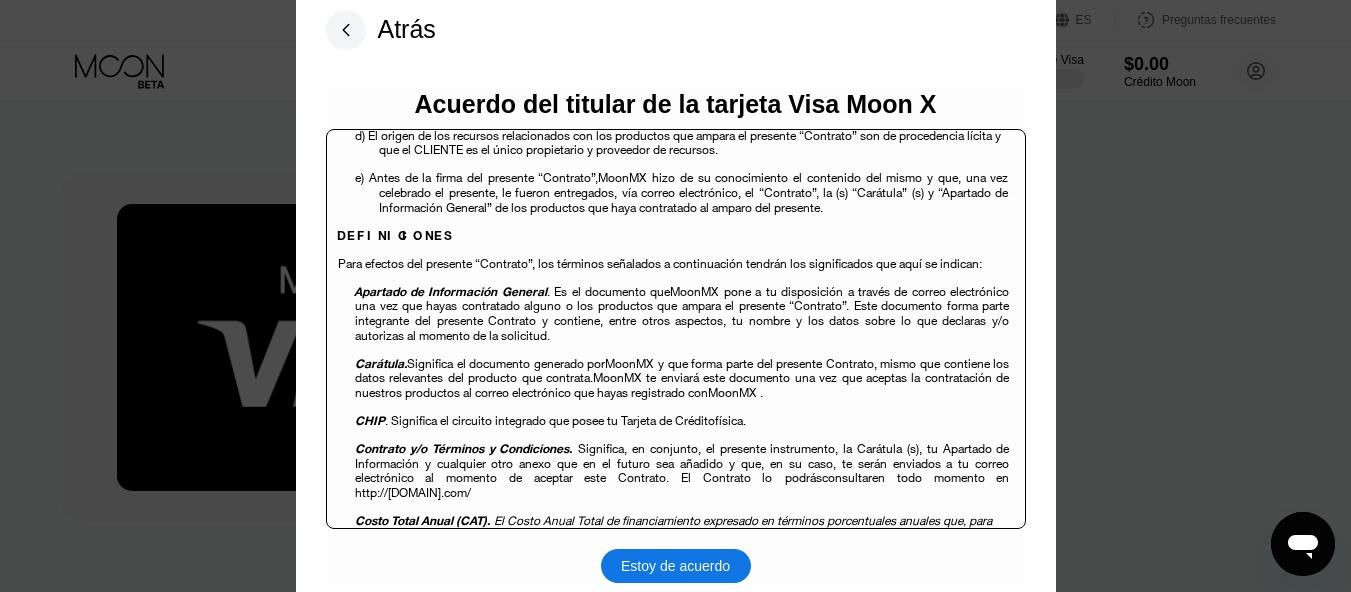 scroll, scrollTop: 520, scrollLeft: 0, axis: vertical 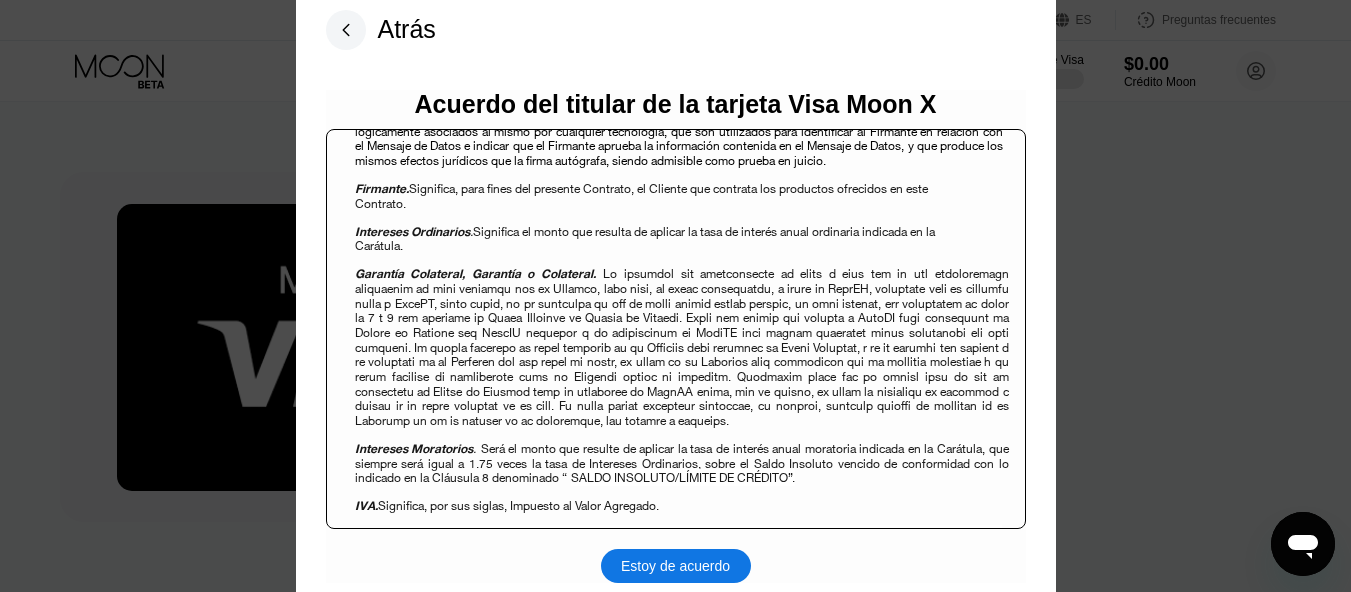 click on "Estoy de acuerdo" at bounding box center (676, 566) 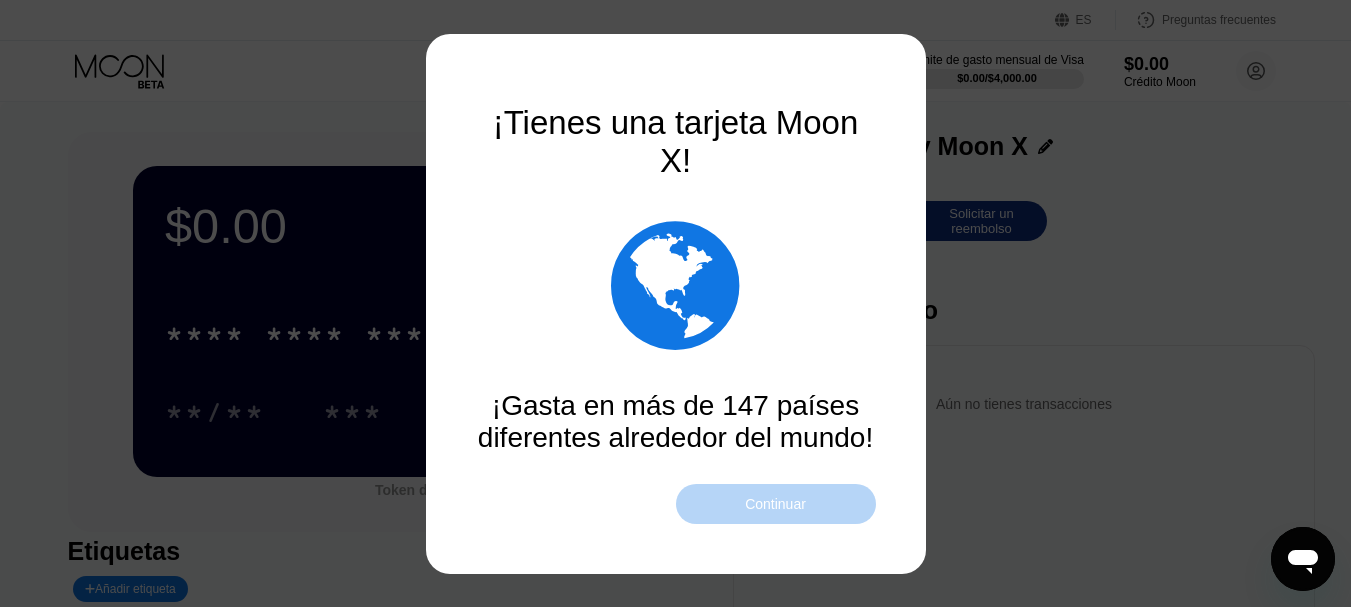 click on "Continuar" at bounding box center (776, 504) 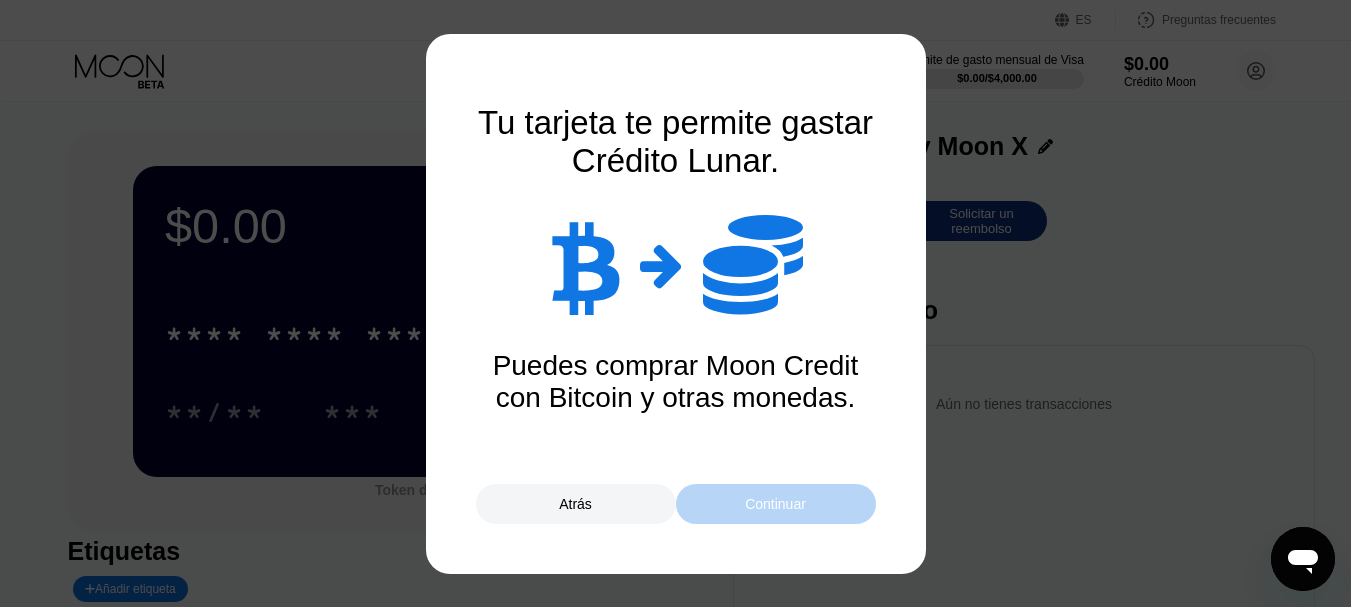 click on "Continuar" at bounding box center (776, 504) 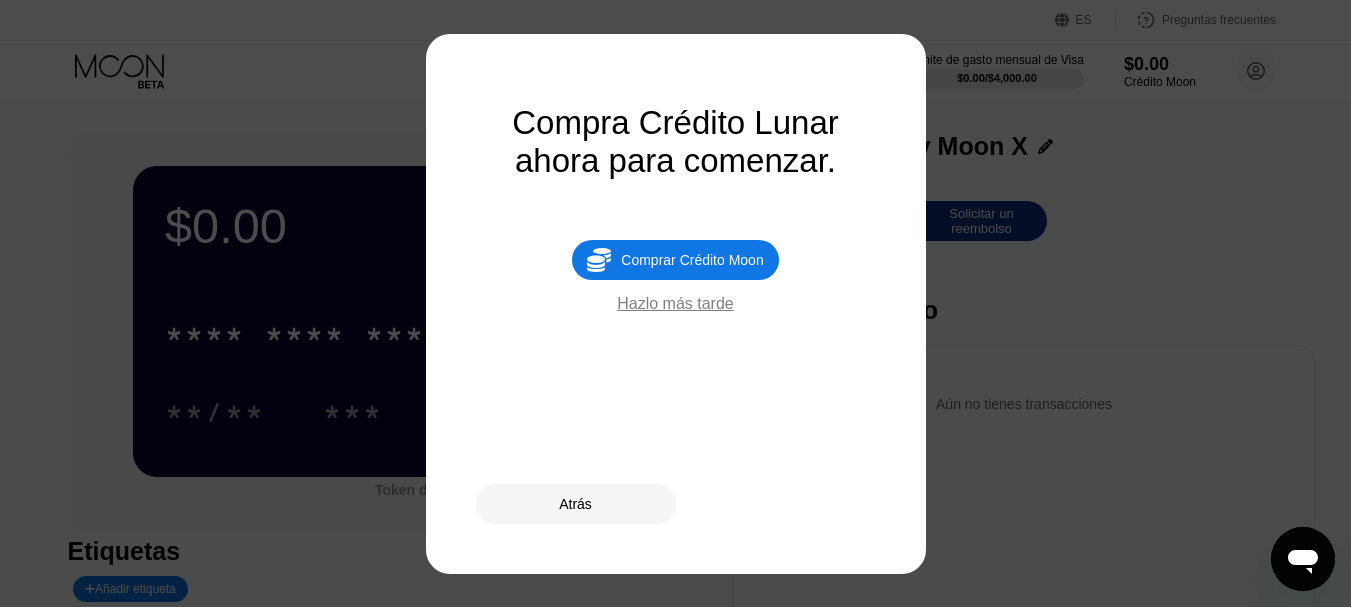 click on " Comprar Crédito Moon" at bounding box center [675, 260] 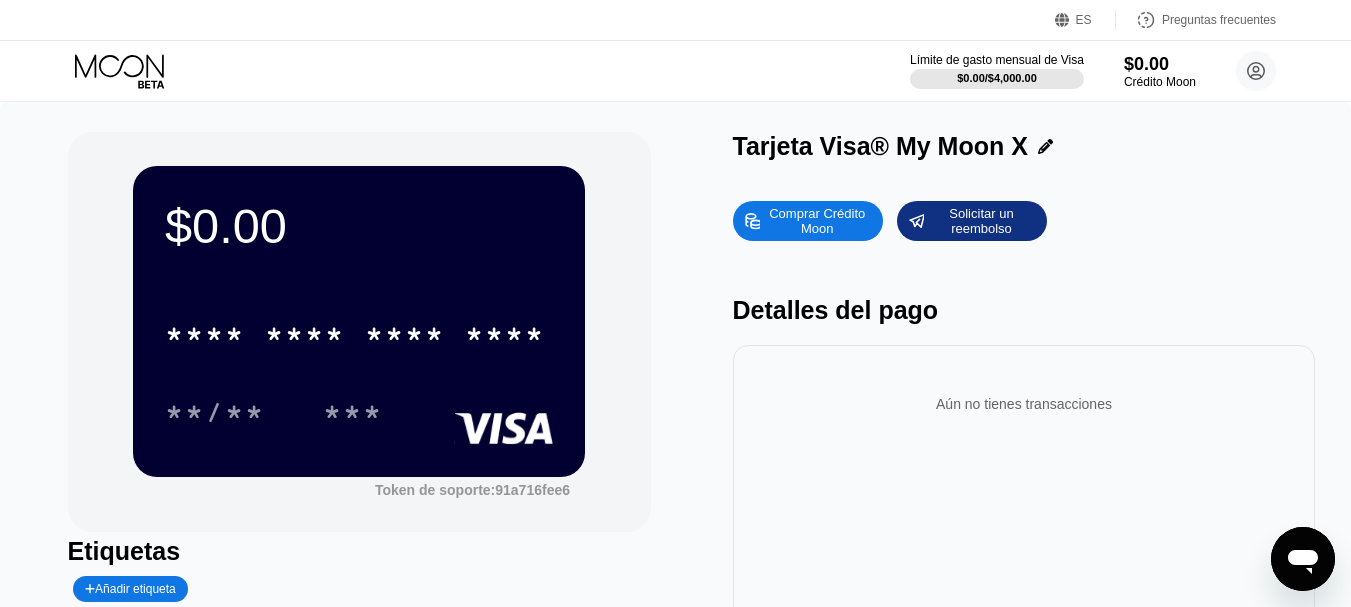 type on "0" 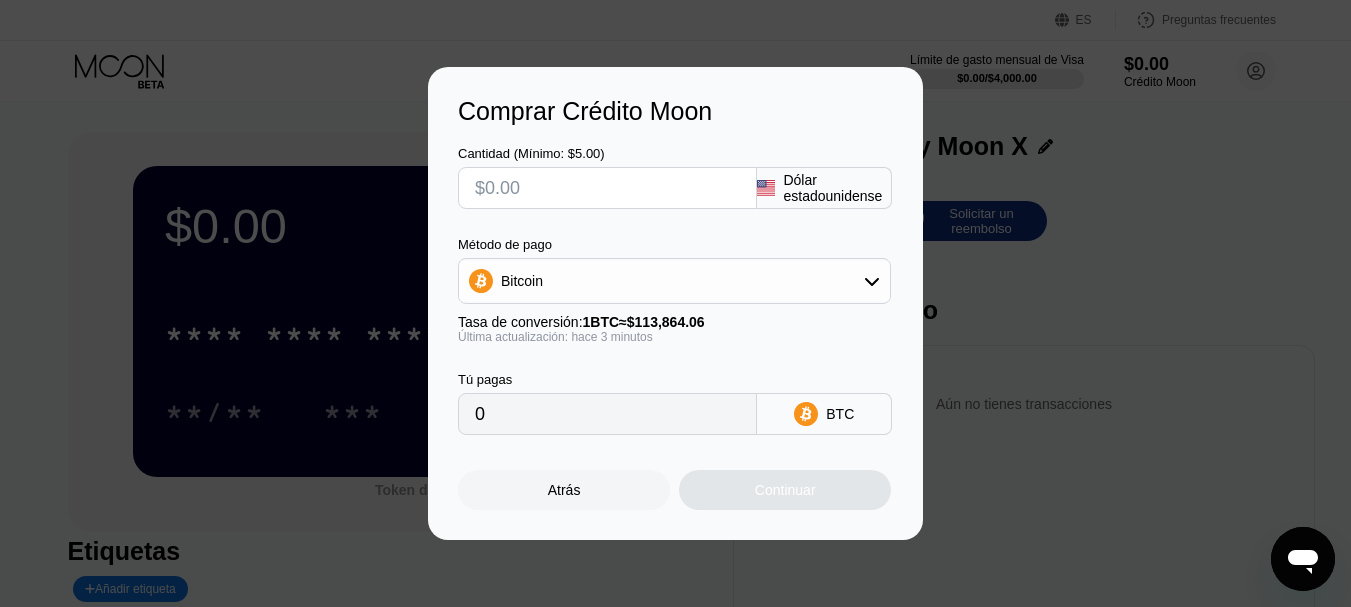 click at bounding box center [607, 188] 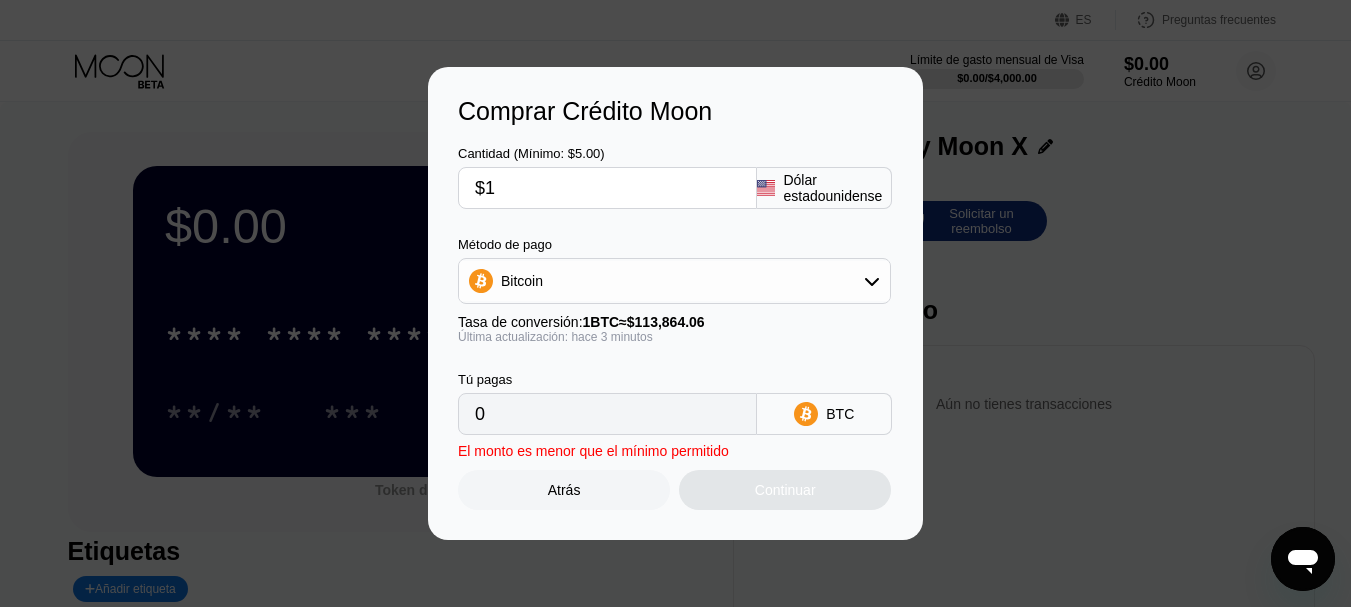 type on "$10" 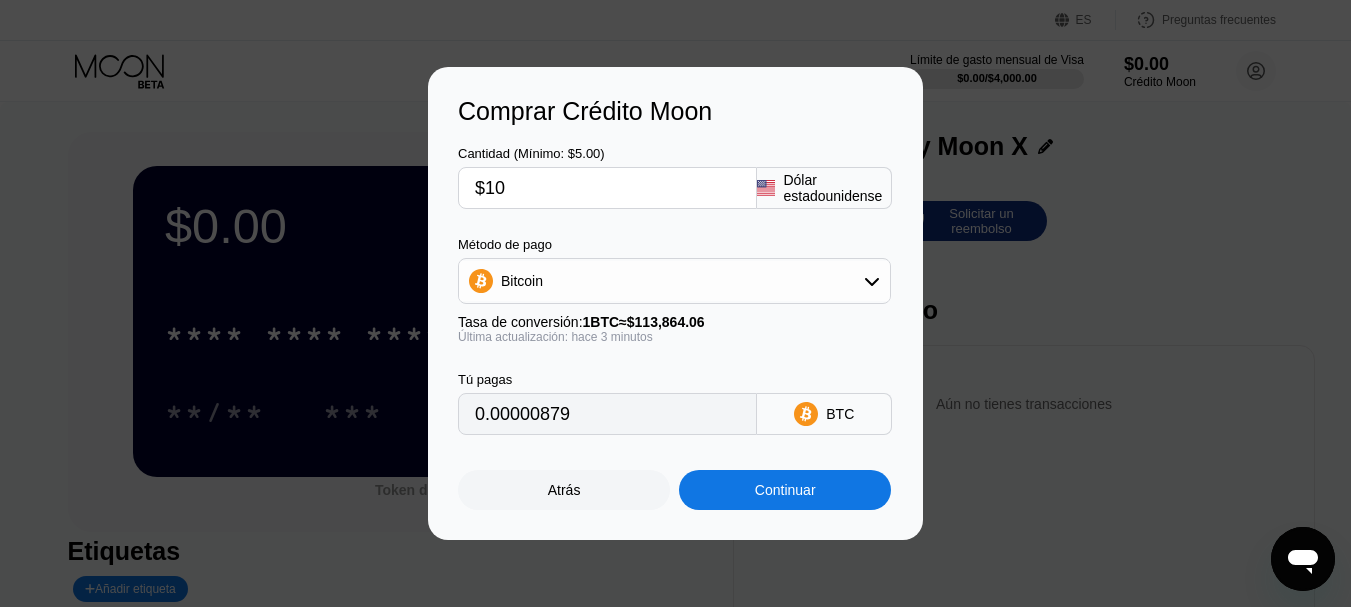 type on "0.00008783" 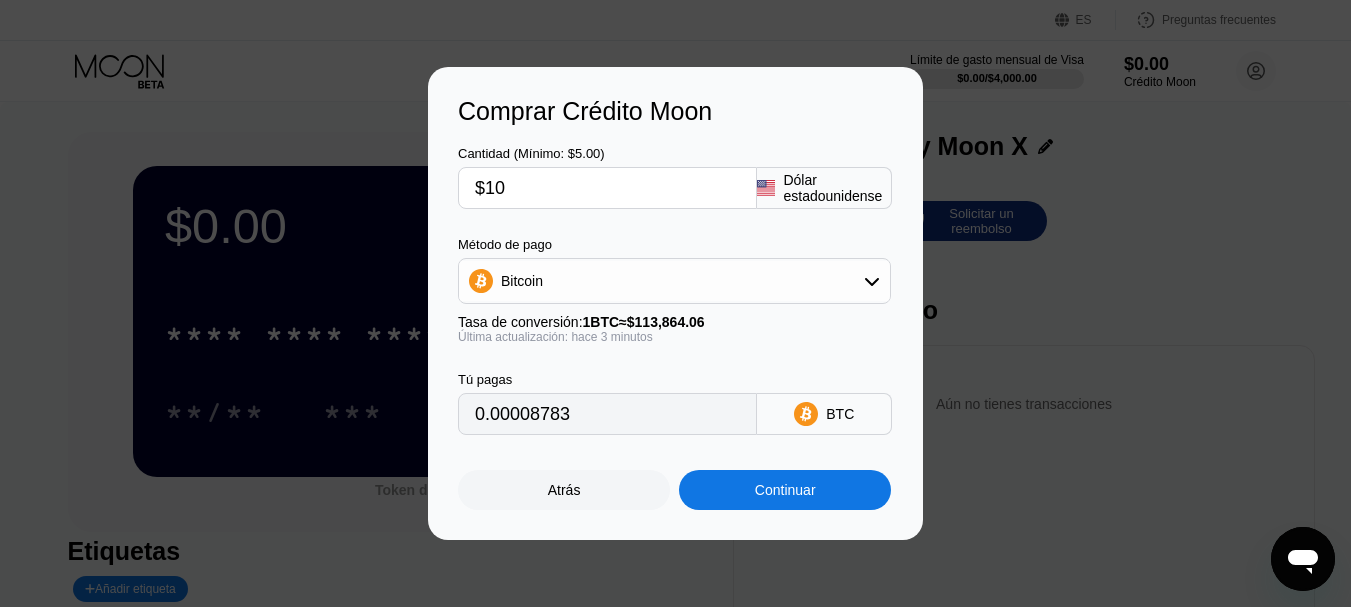 type on "$10" 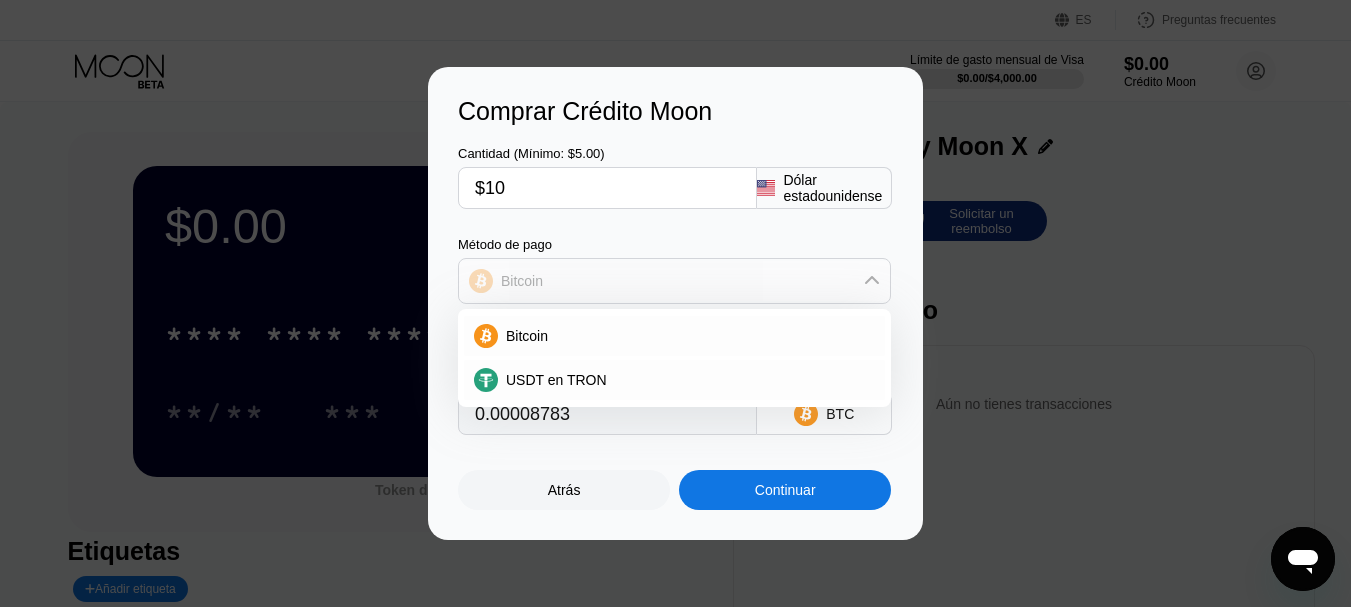 click on "Bitcoin" at bounding box center (674, 281) 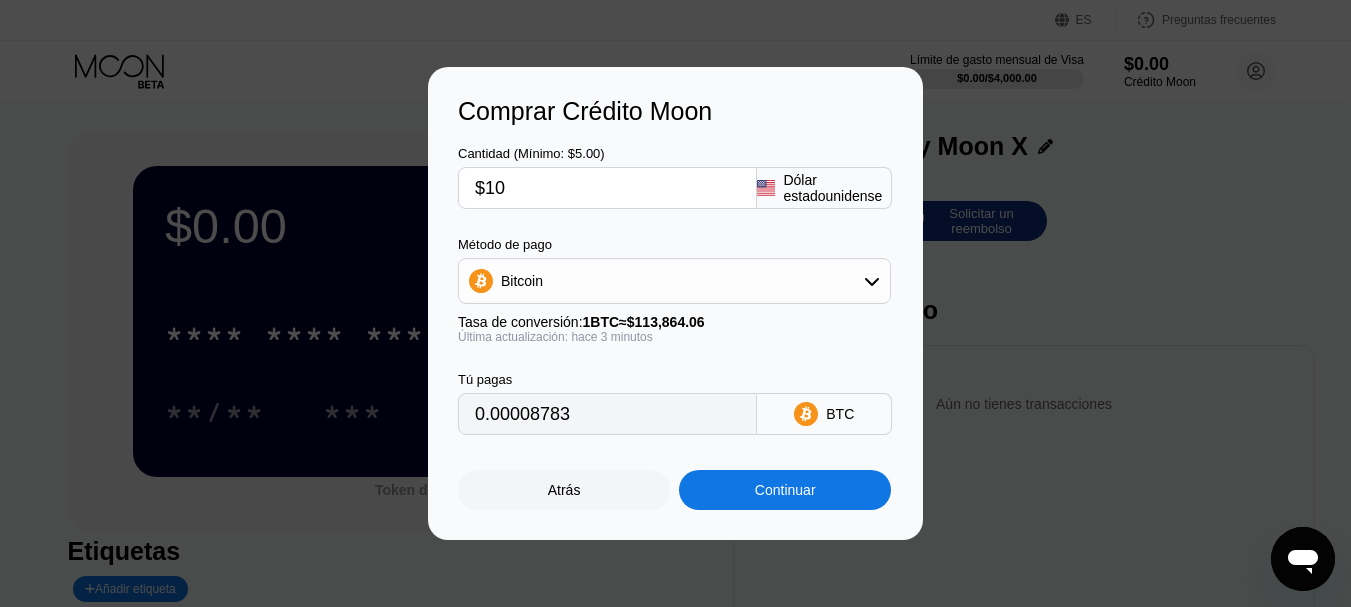 click on "Bitcoin" at bounding box center [674, 281] 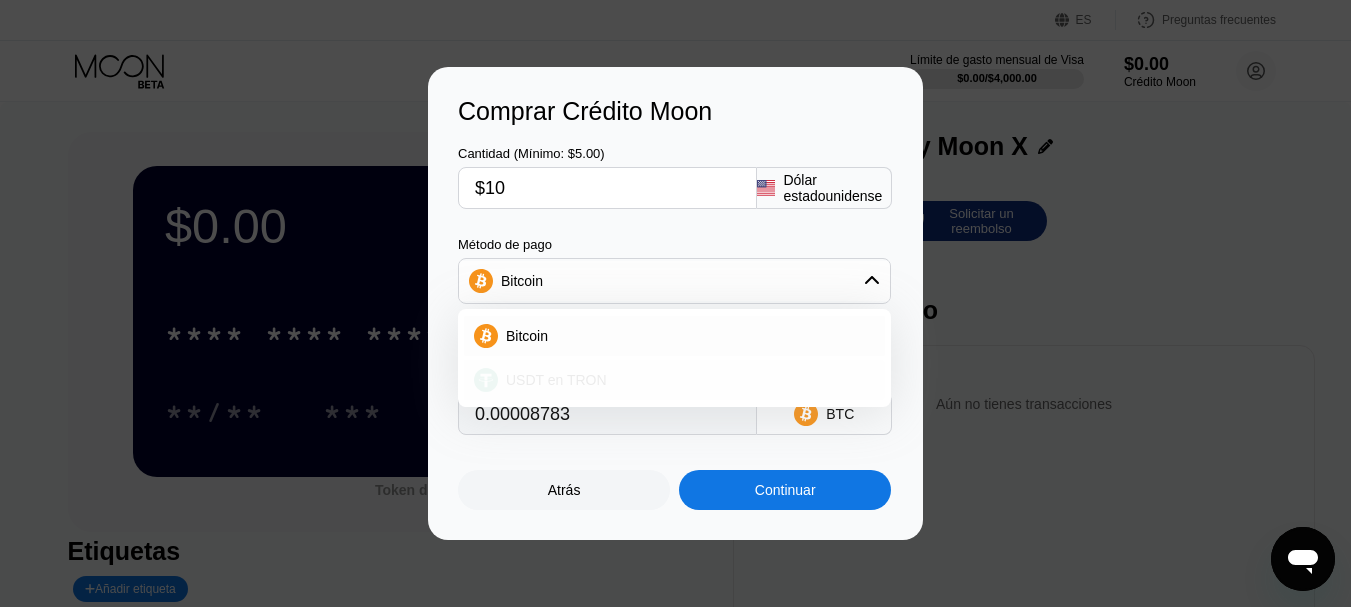 click on "USDT en TRON" at bounding box center (556, 380) 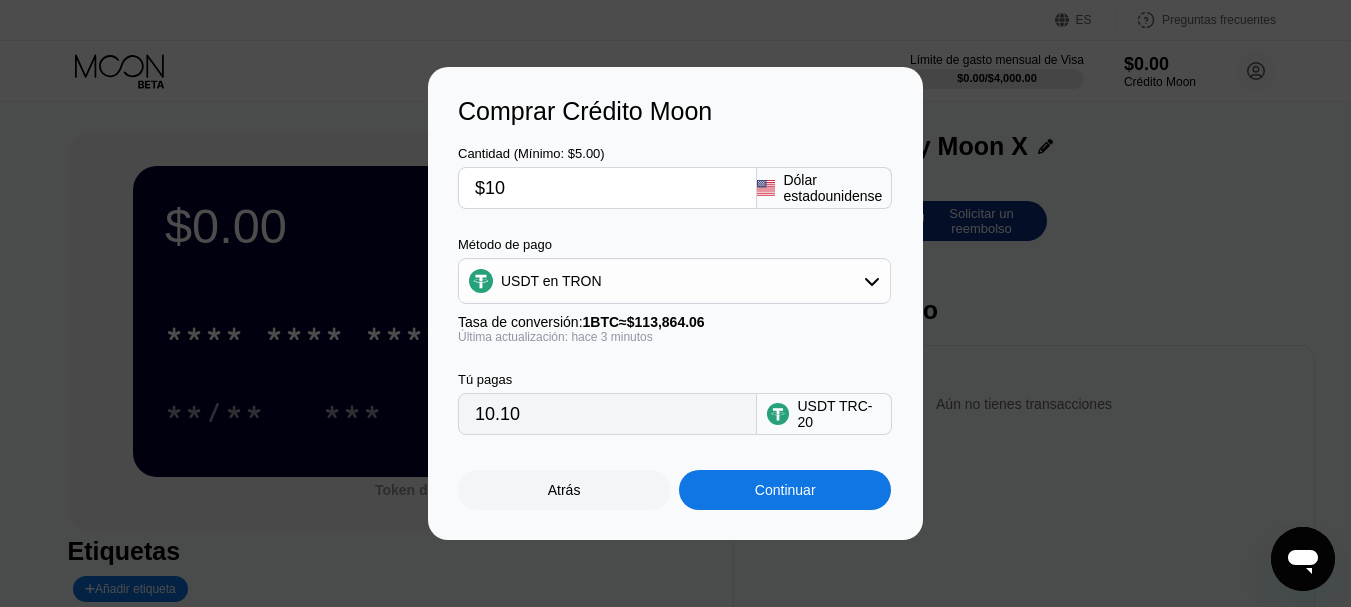 click on "Continuar" at bounding box center (785, 490) 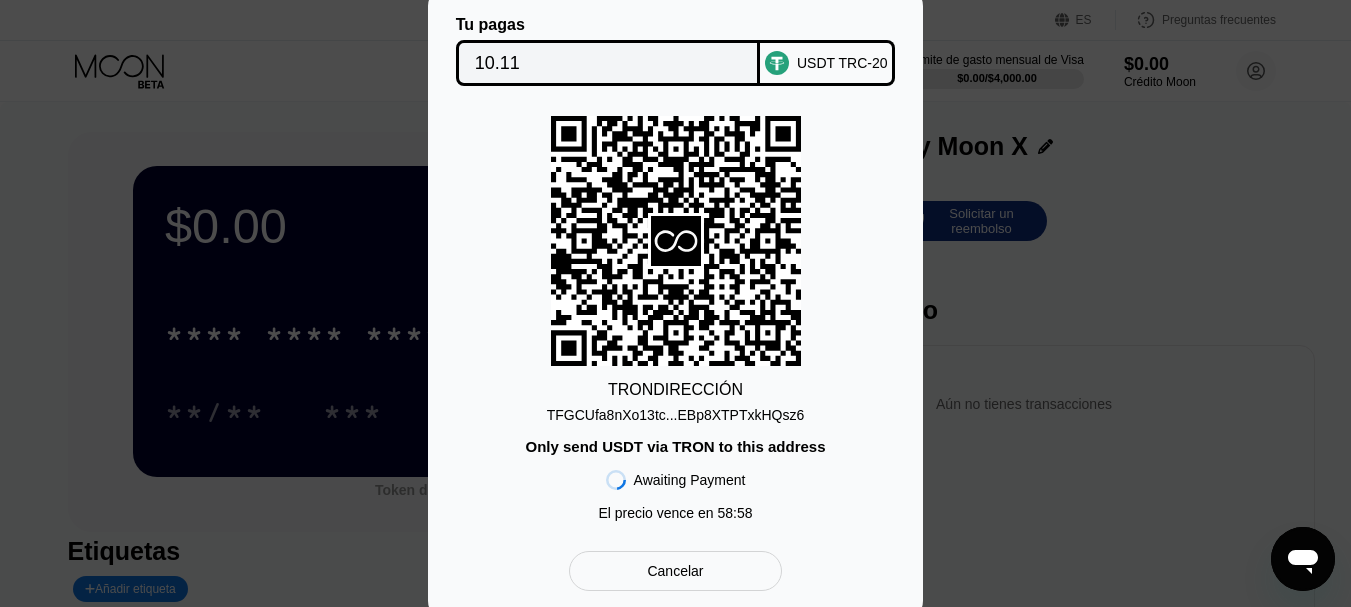 click on "Awaiting Payment El precio vence en   58 : 58" at bounding box center (675, 493) 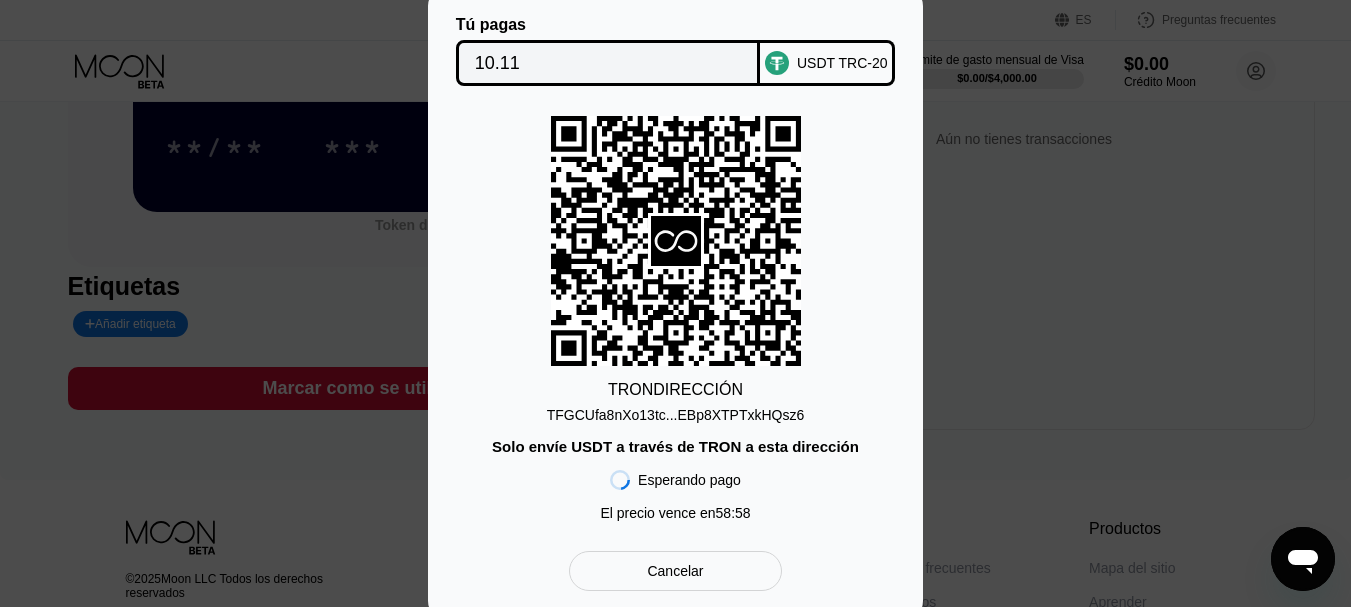 scroll, scrollTop: 252, scrollLeft: 0, axis: vertical 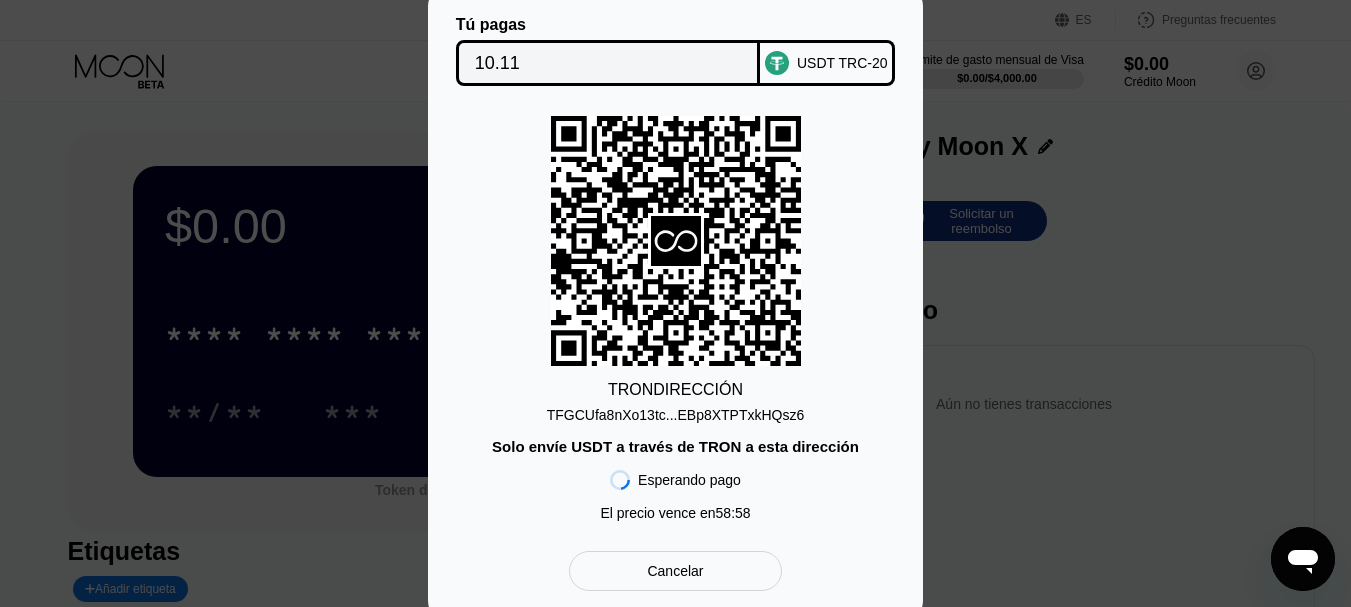 click on "Cancelar" at bounding box center (675, 571) 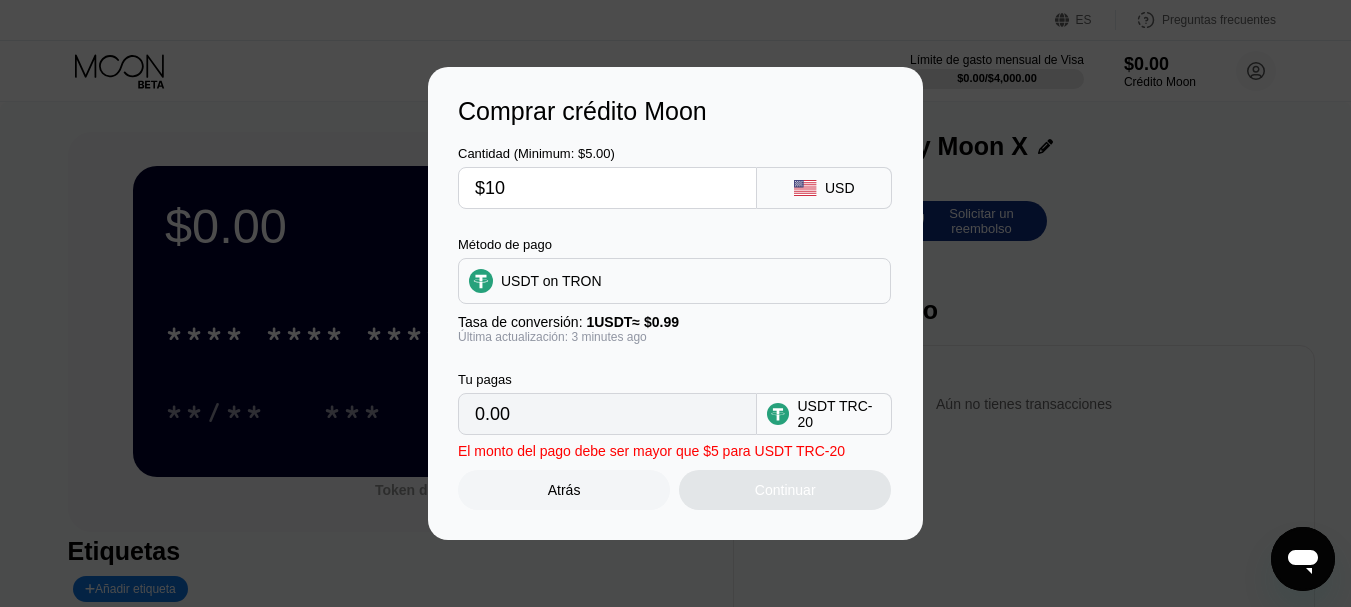 type on "10.10" 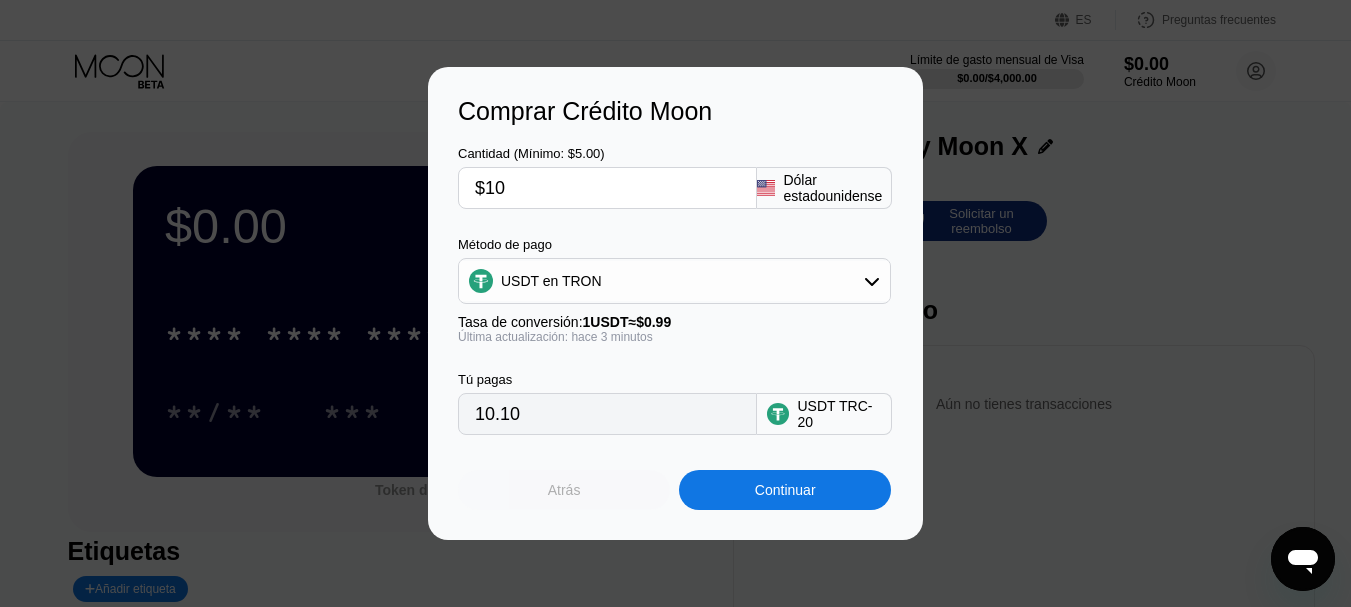 click on "Atrás" at bounding box center [564, 490] 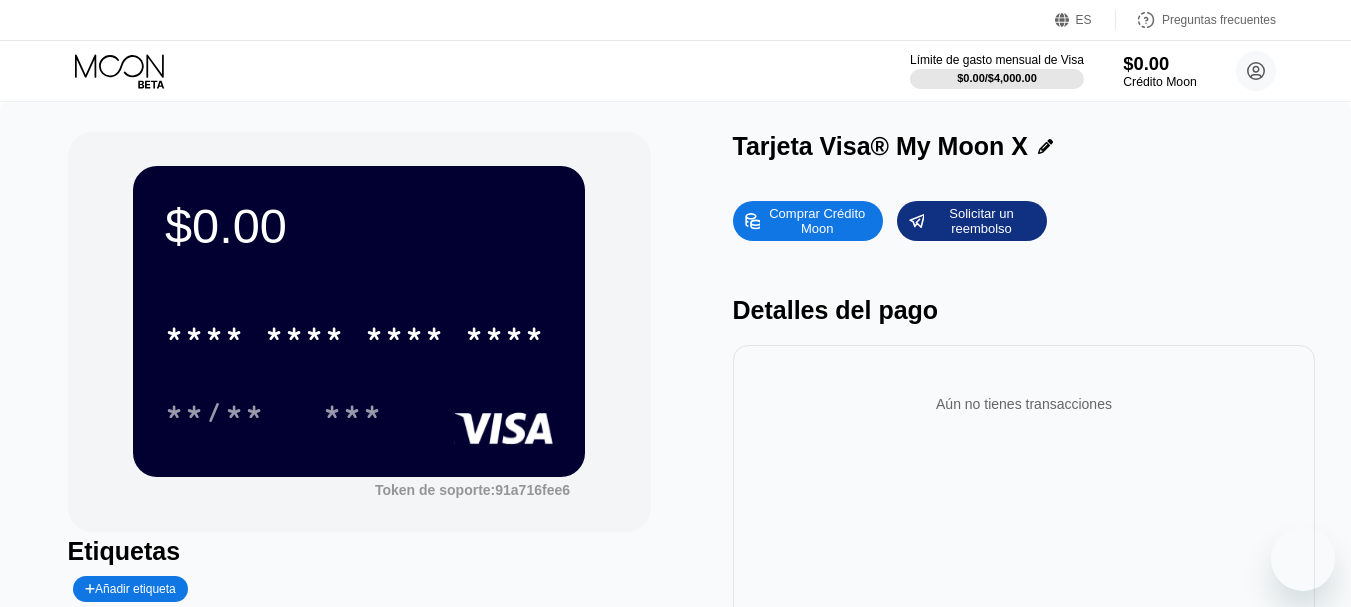 scroll, scrollTop: 0, scrollLeft: 0, axis: both 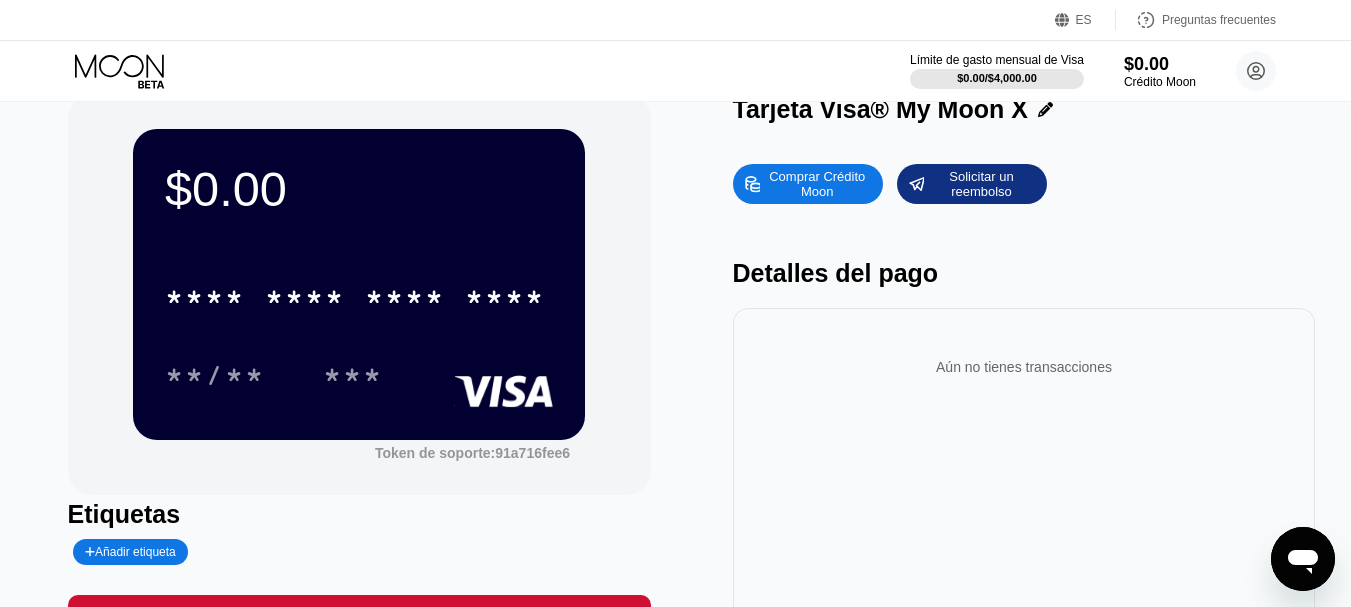 click on "*" at bounding box center (335, 300) 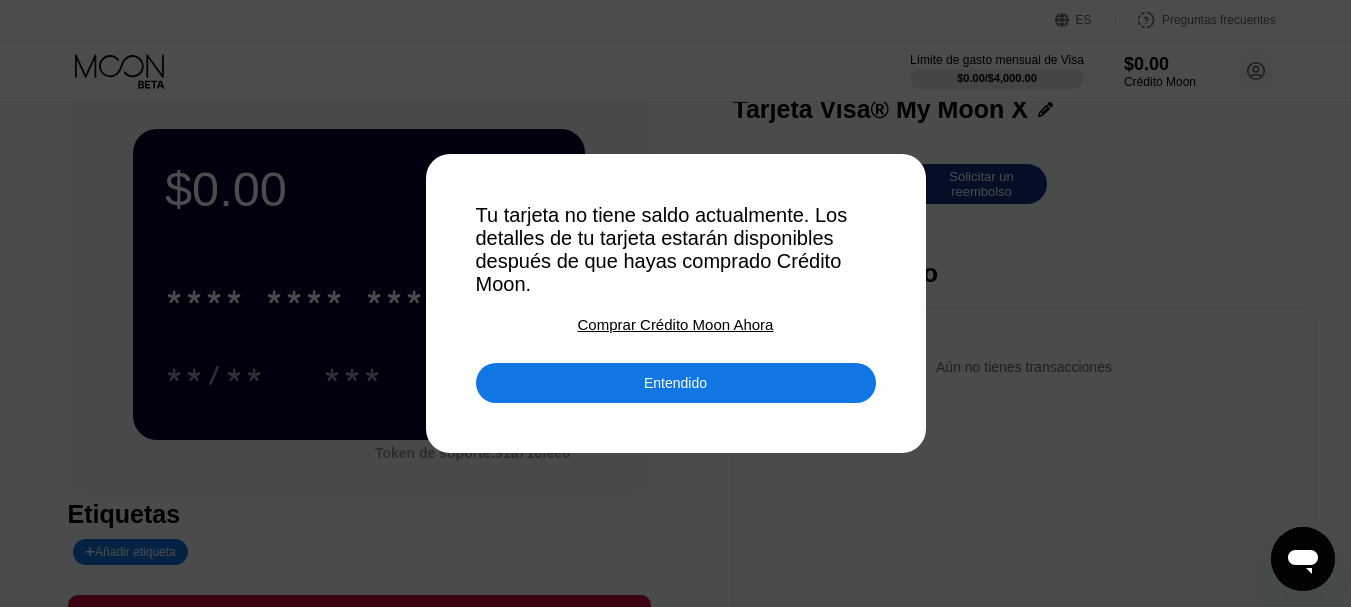 click on "Entendido" at bounding box center [675, 383] 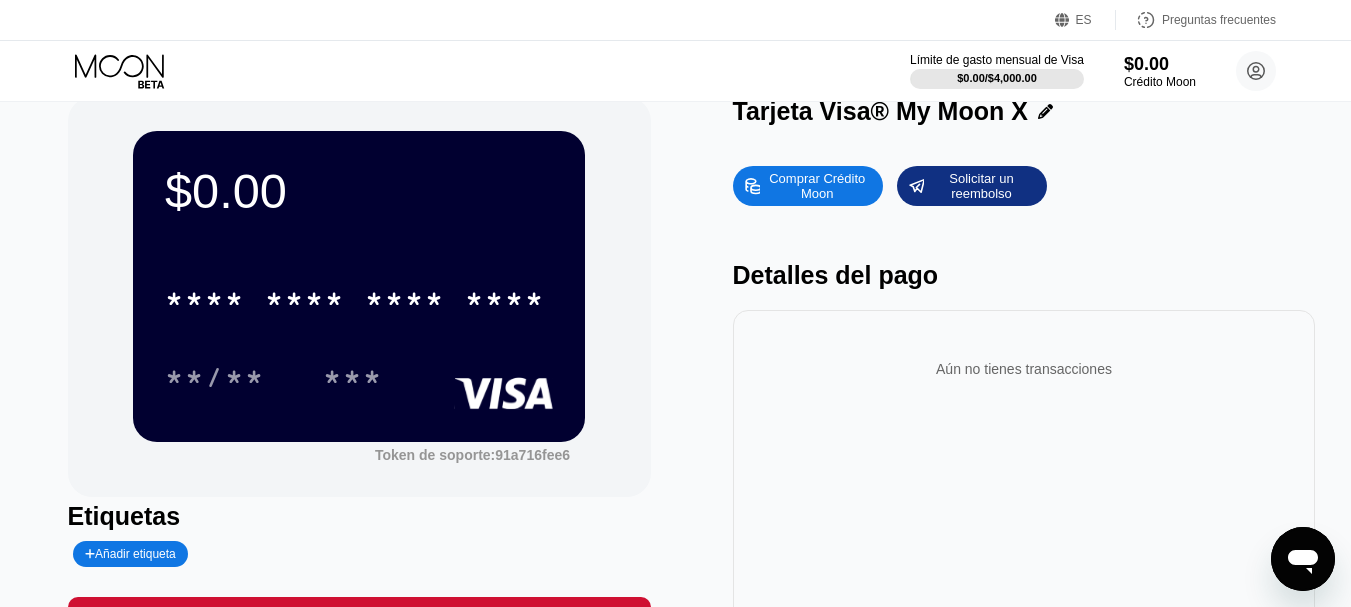 scroll, scrollTop: 0, scrollLeft: 0, axis: both 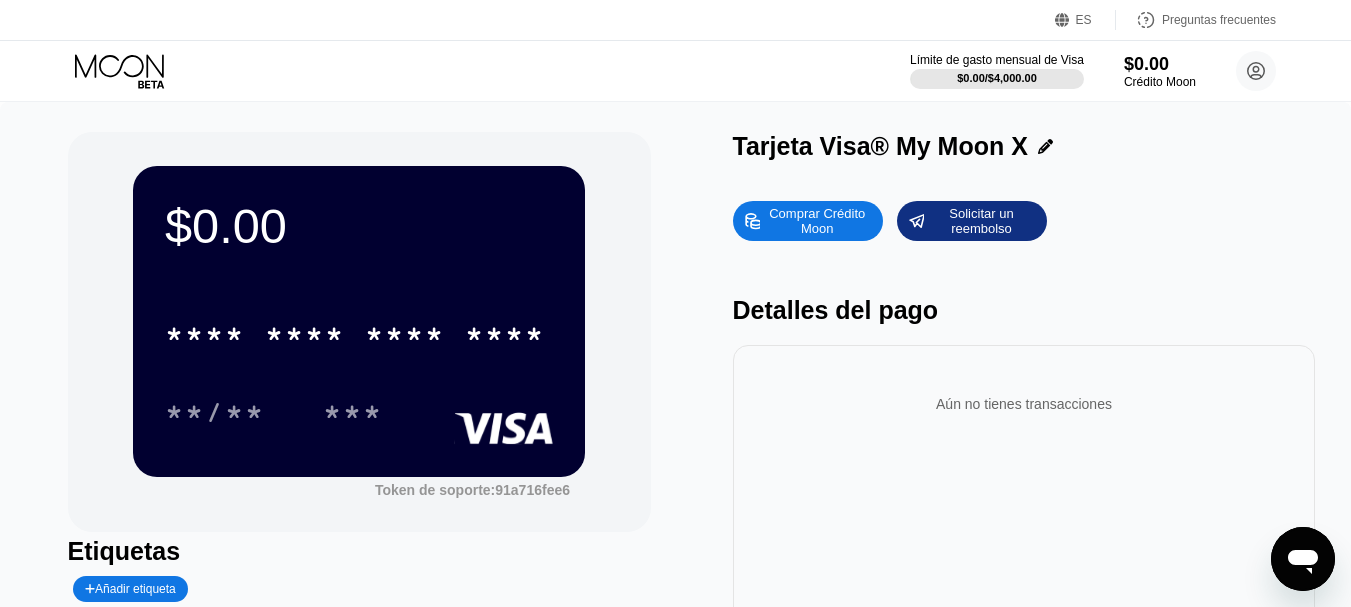 click on "$0.00 *  *  *  * *  *  *  * *  *  *  * **** **/** *** Token de soporte:  [TOKEN] Etiquetas Añadir etiqueta Marcar como se utiliza Tarjeta Visa® My Moon X Comprar Crédito Moon Solicitar un reembolso Detalles del pago Aún no tienes transacciones" at bounding box center [676, 413] 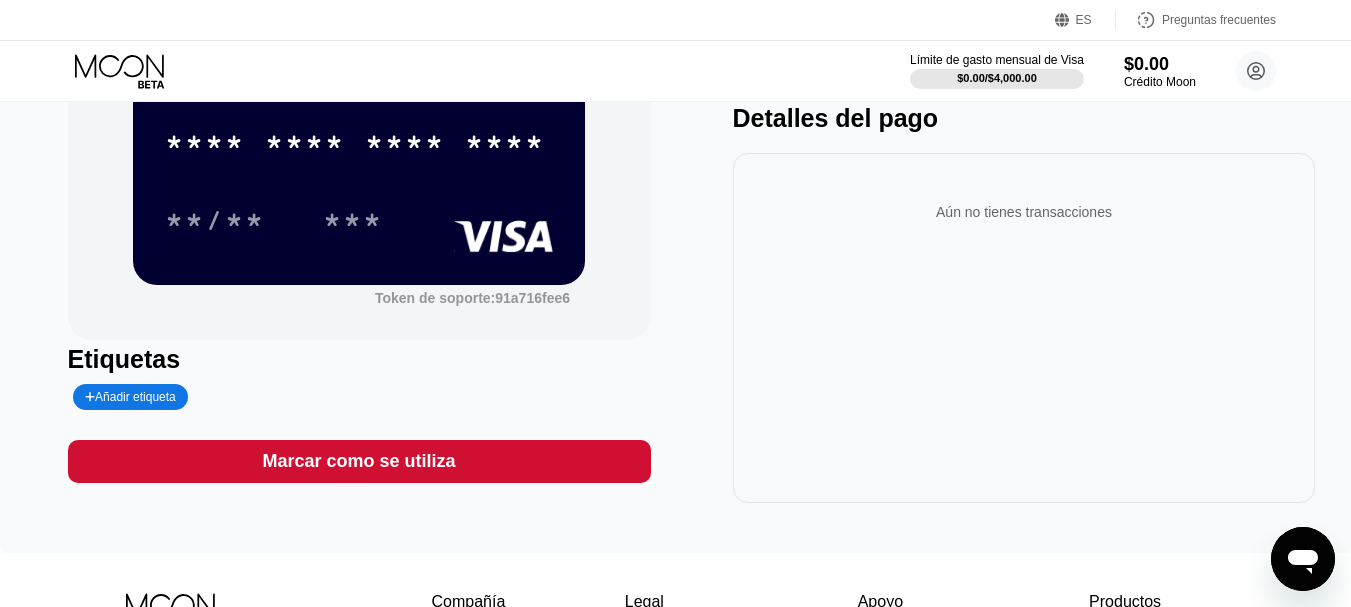 scroll, scrollTop: 200, scrollLeft: 0, axis: vertical 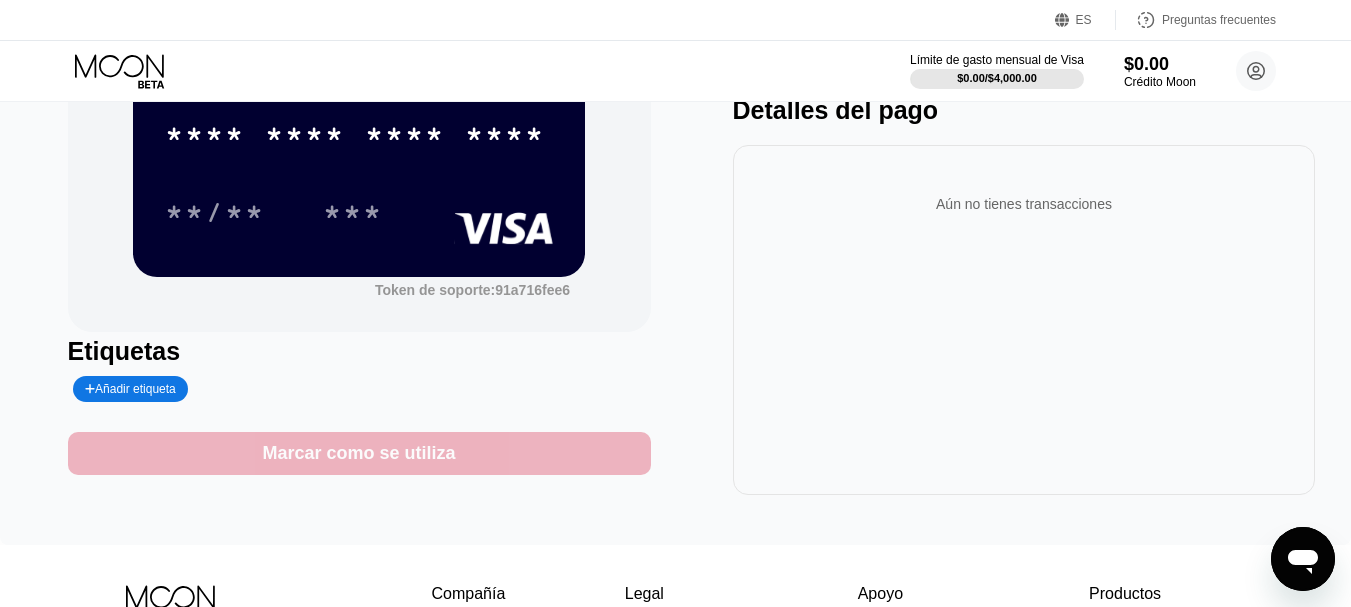 click on "Marcar como se utiliza" at bounding box center (359, 453) 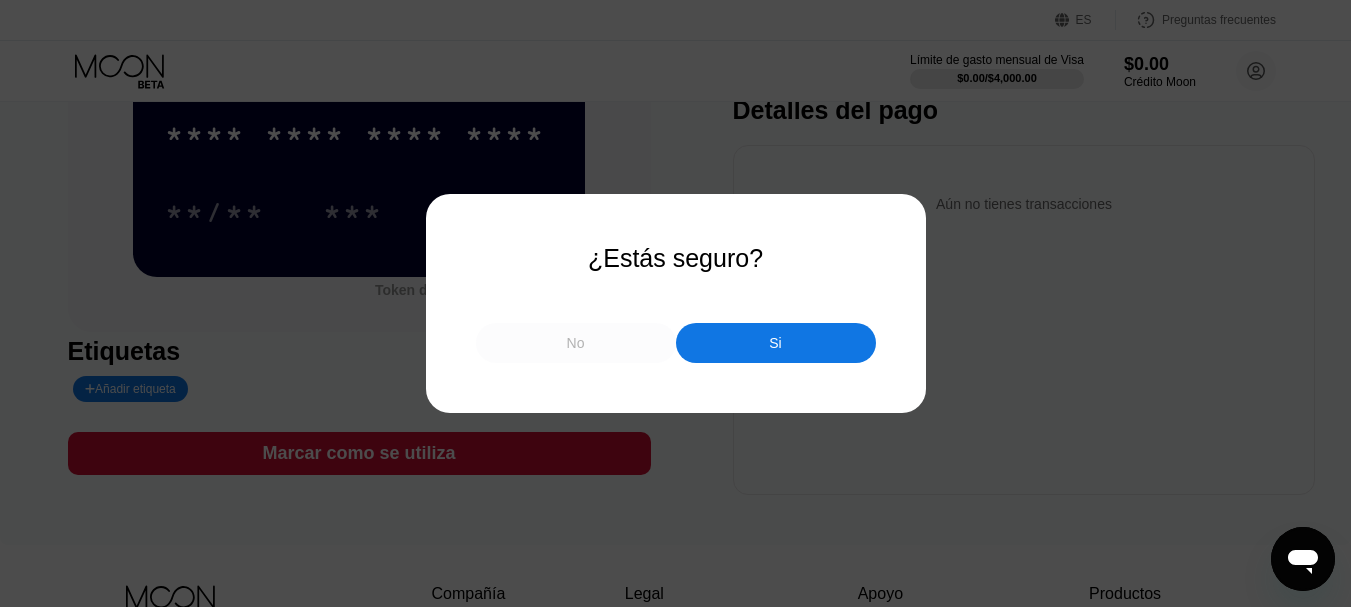 click on "No" at bounding box center (576, 343) 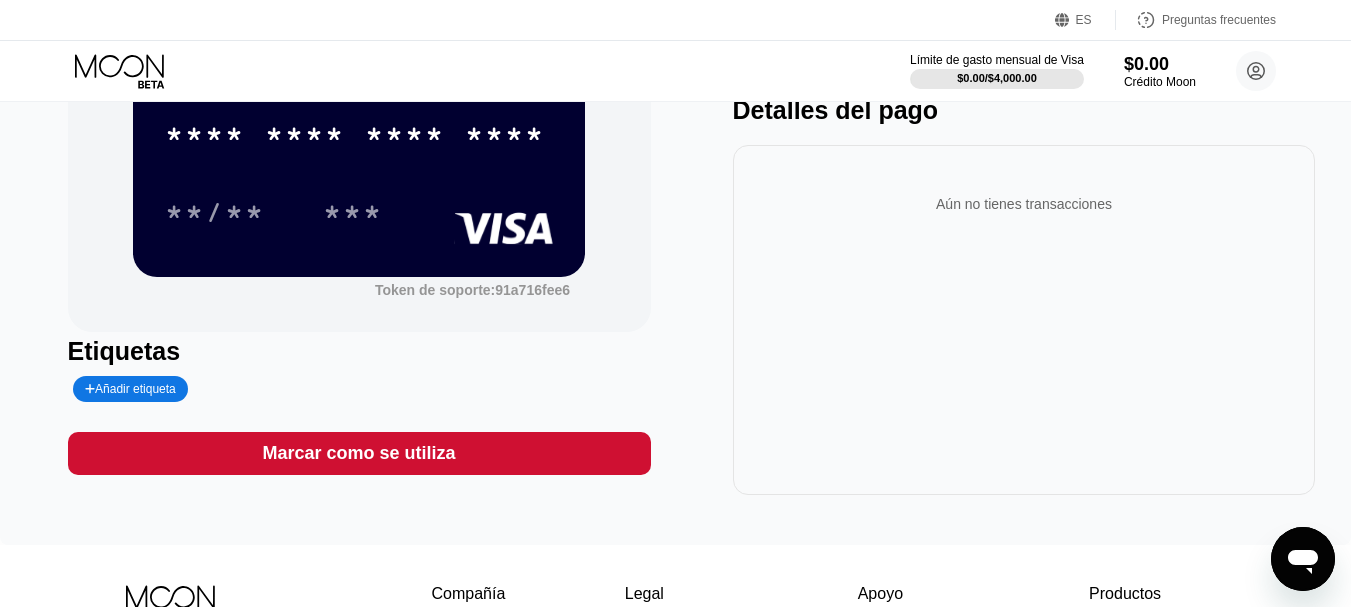 click on "Etiquetas" at bounding box center [359, 351] 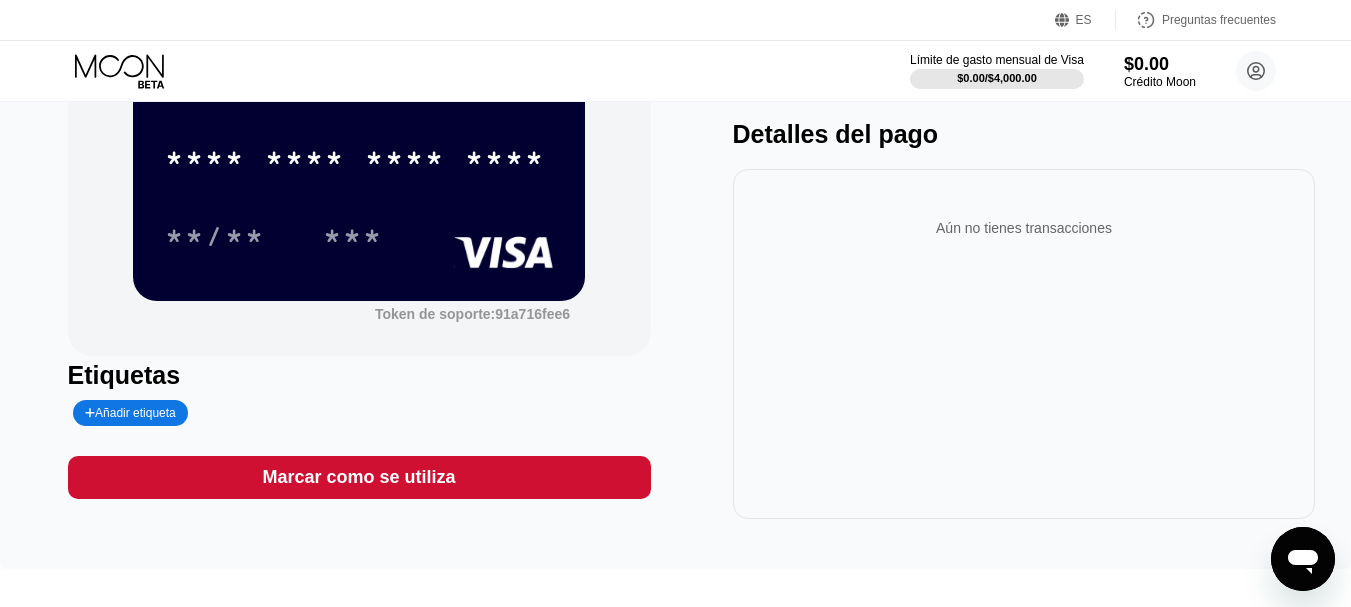scroll, scrollTop: 200, scrollLeft: 0, axis: vertical 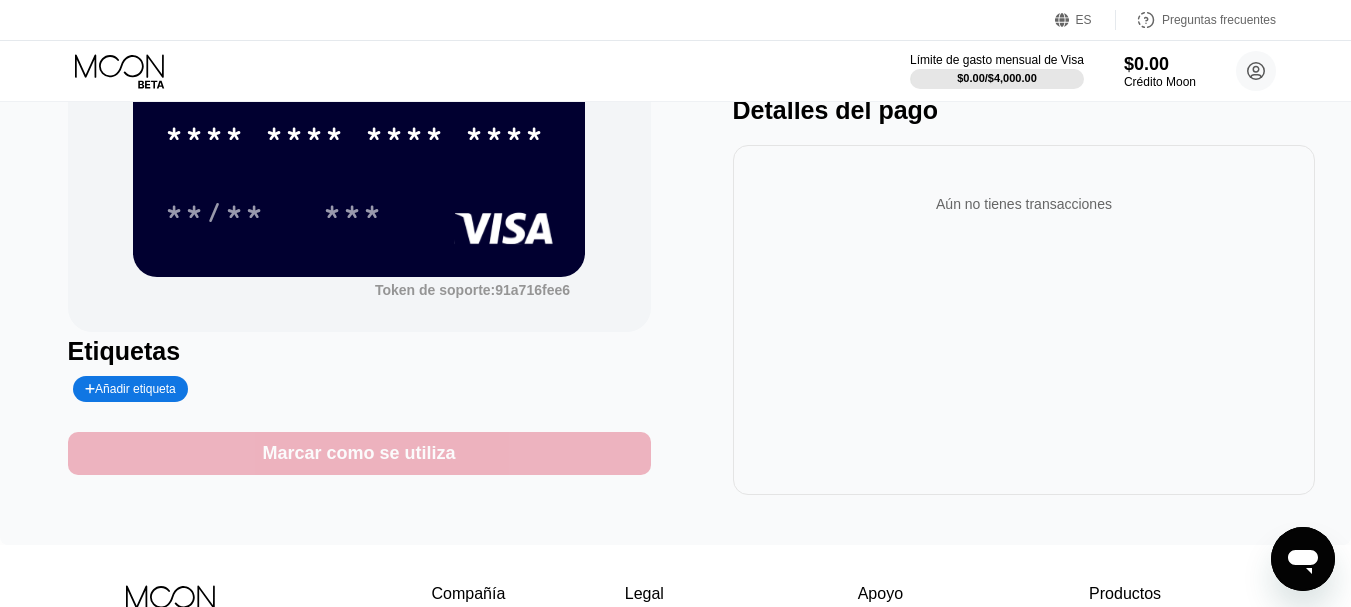 click on "Marcar como se utiliza" at bounding box center [359, 453] 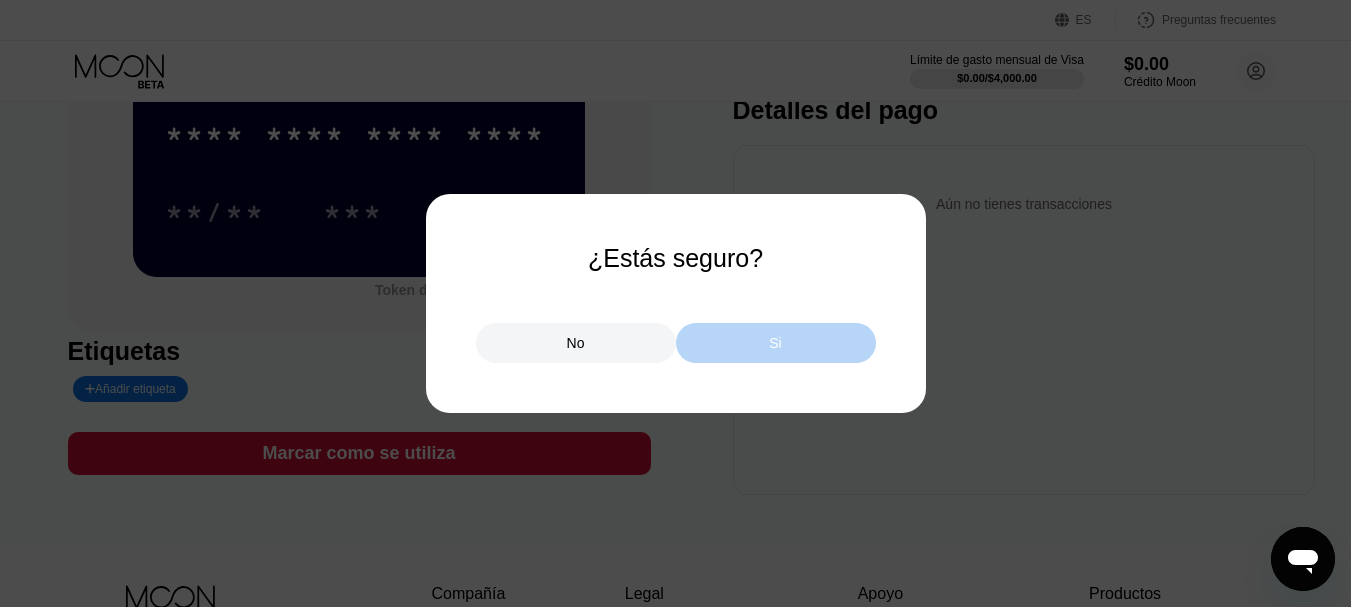 click on "Si" at bounding box center (776, 343) 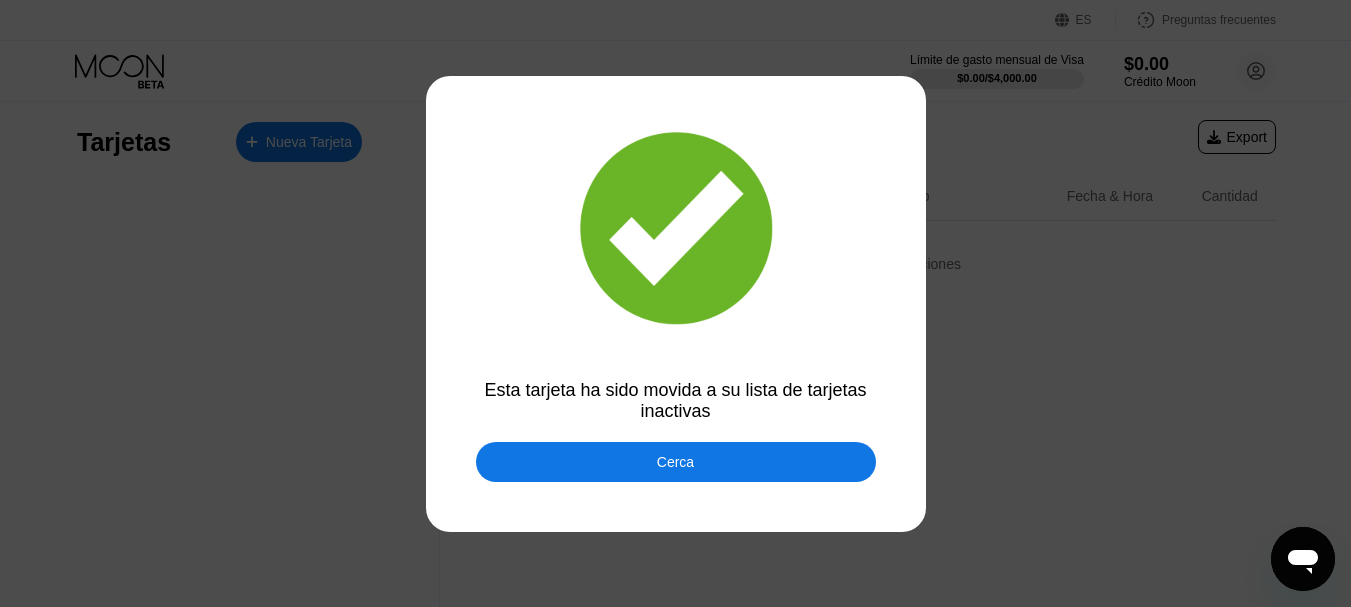 click on "Esta tarjeta ha sido movida a su lista de tarjetas inactivas Cerca" at bounding box center [675, 303] 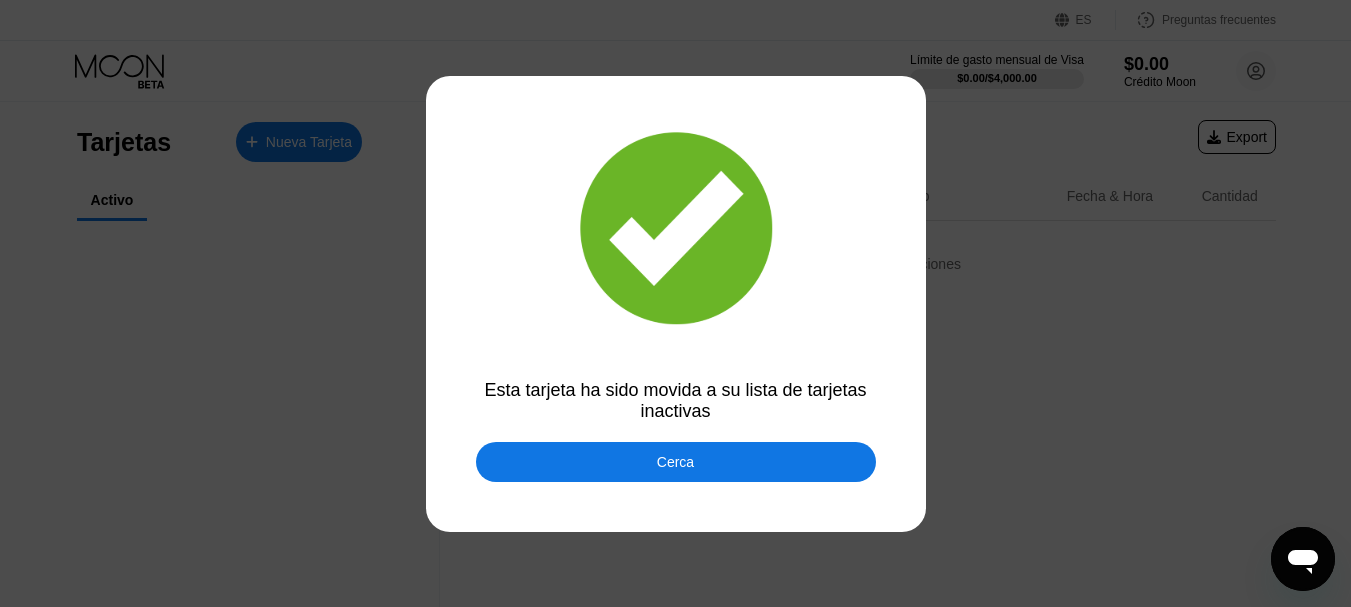 scroll, scrollTop: 0, scrollLeft: 0, axis: both 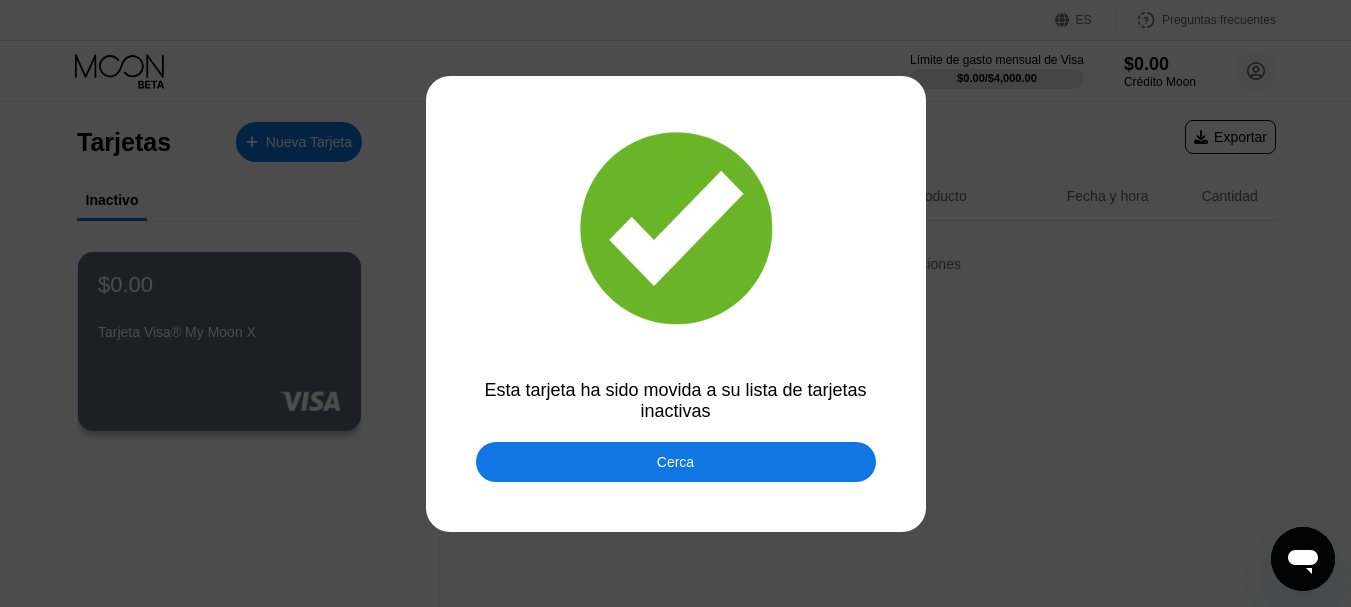 click on "Cerca" at bounding box center (676, 462) 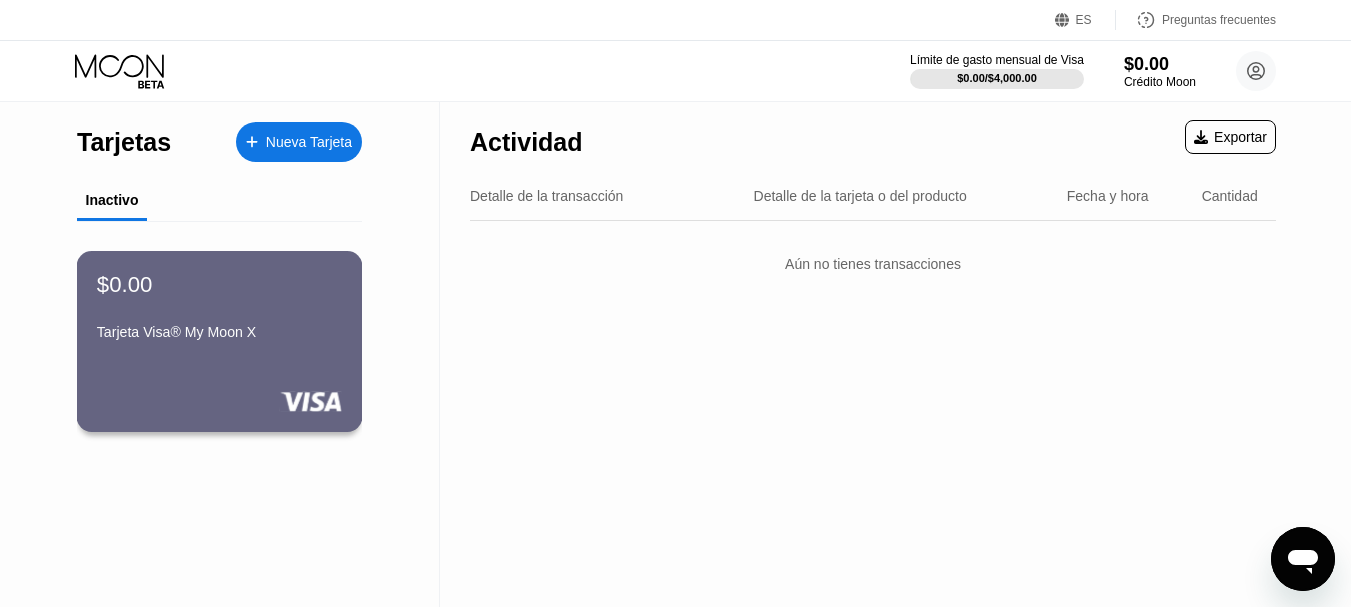 click on "Tarjeta Visa® My Moon X" at bounding box center [176, 332] 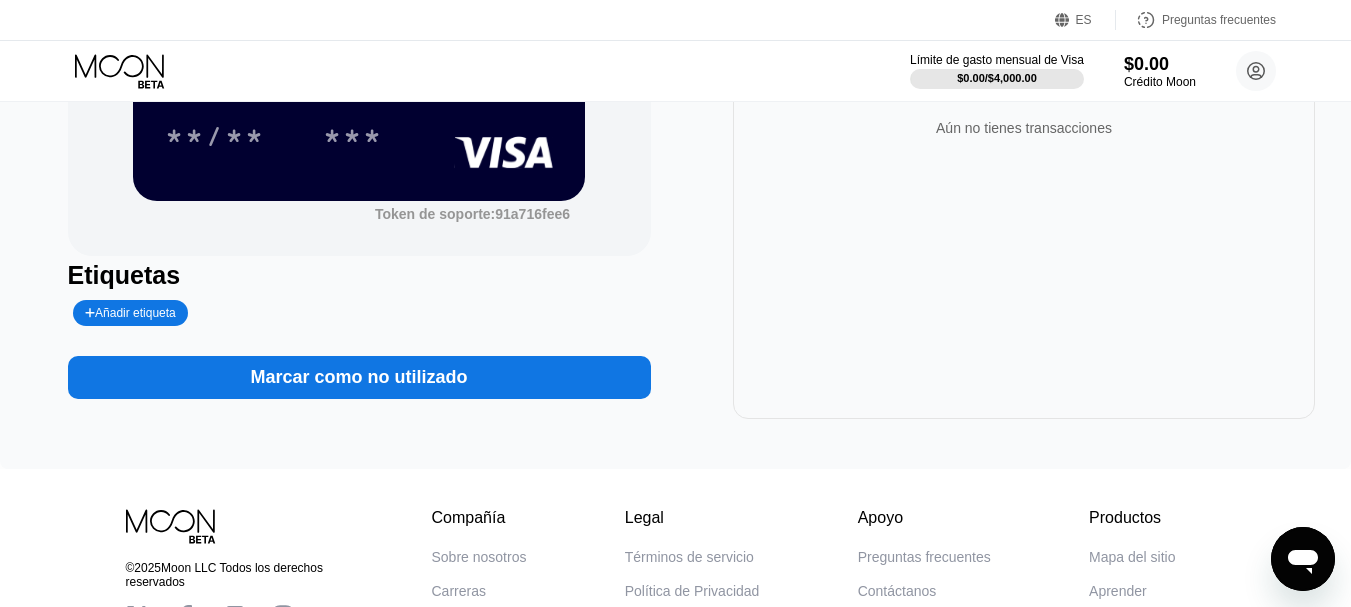 scroll, scrollTop: 280, scrollLeft: 0, axis: vertical 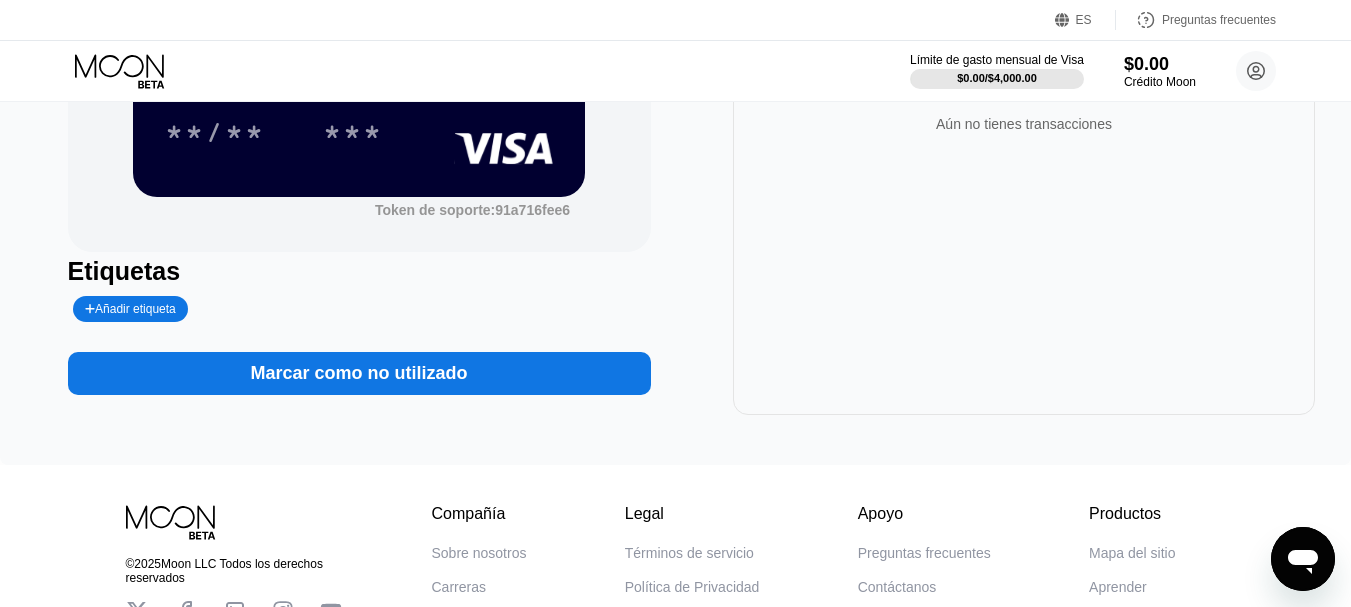 click on "Marcar como no utilizado" at bounding box center [359, 373] 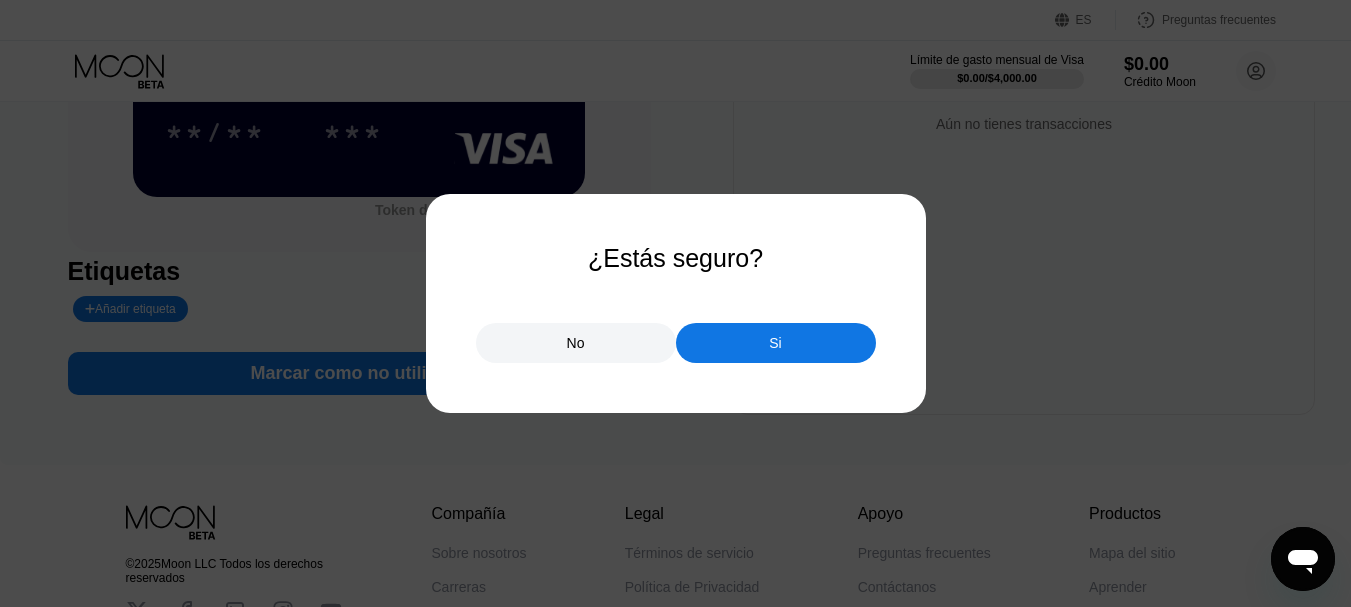click on "Si" at bounding box center (776, 343) 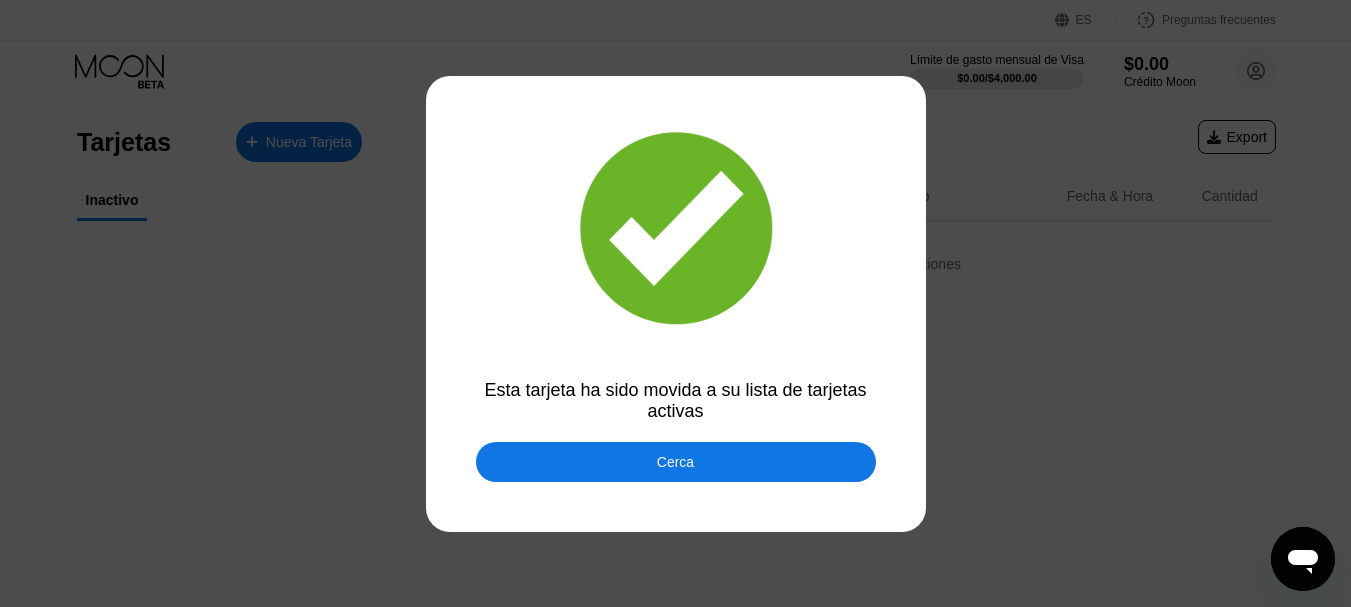 scroll, scrollTop: 0, scrollLeft: 0, axis: both 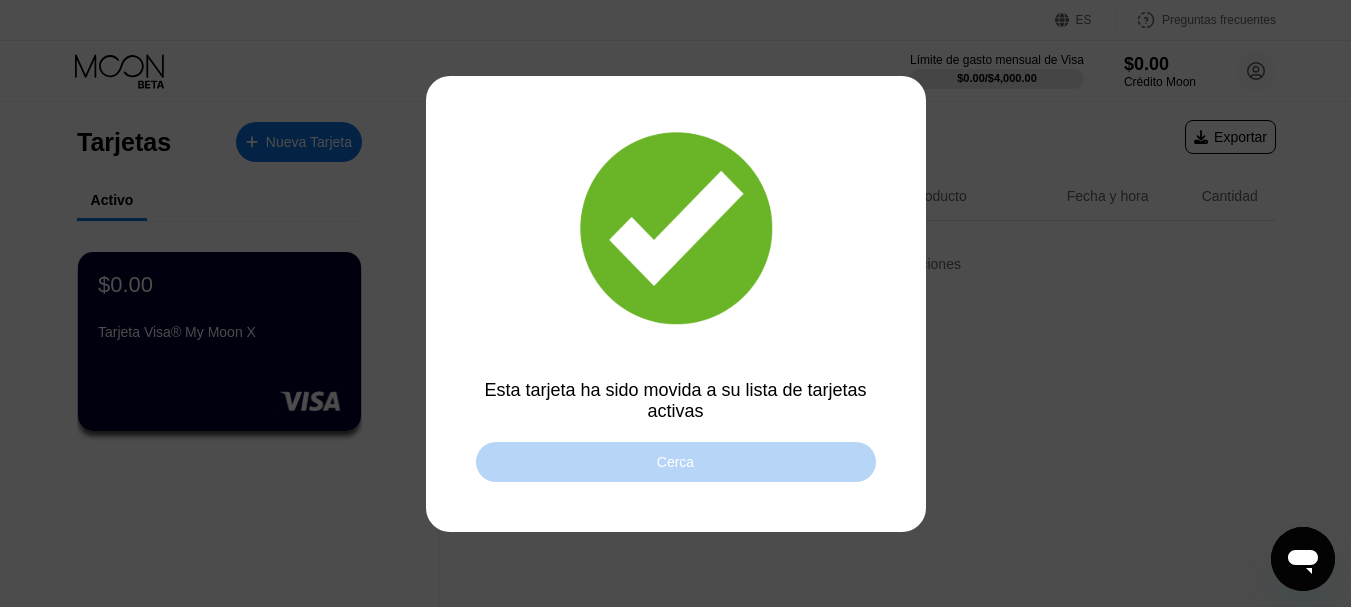 click on "Cerca" at bounding box center [676, 462] 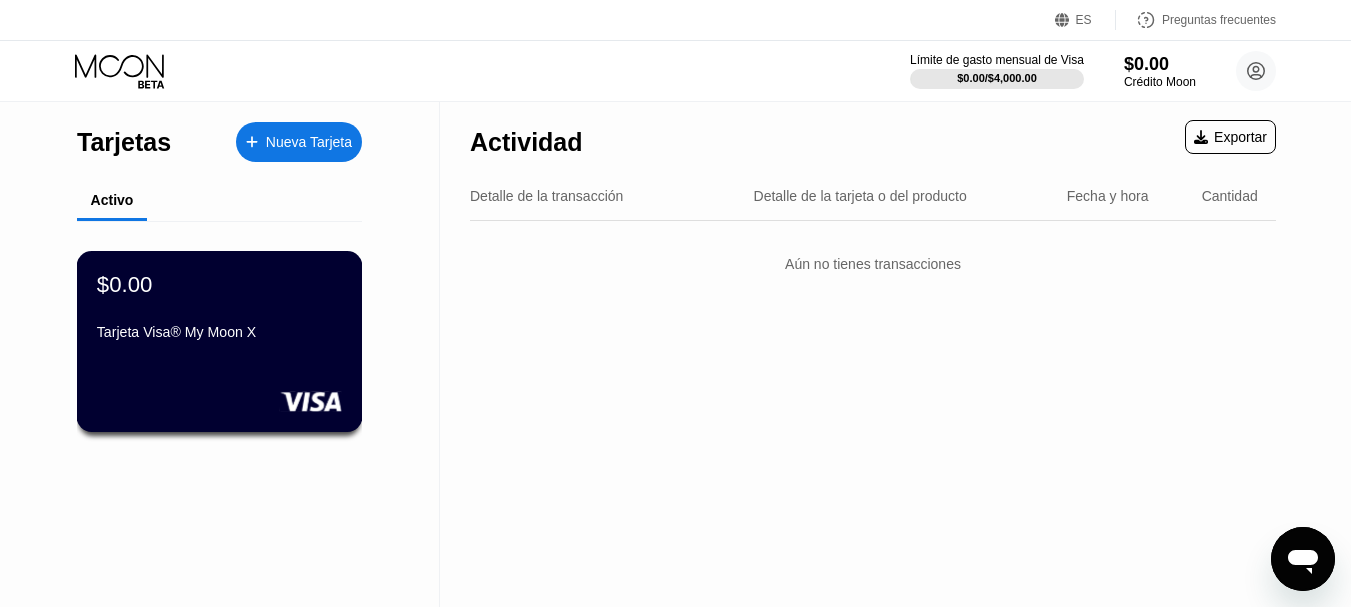 click on "$0.00 Tarjeta Visa® My Moon X" at bounding box center [219, 309] 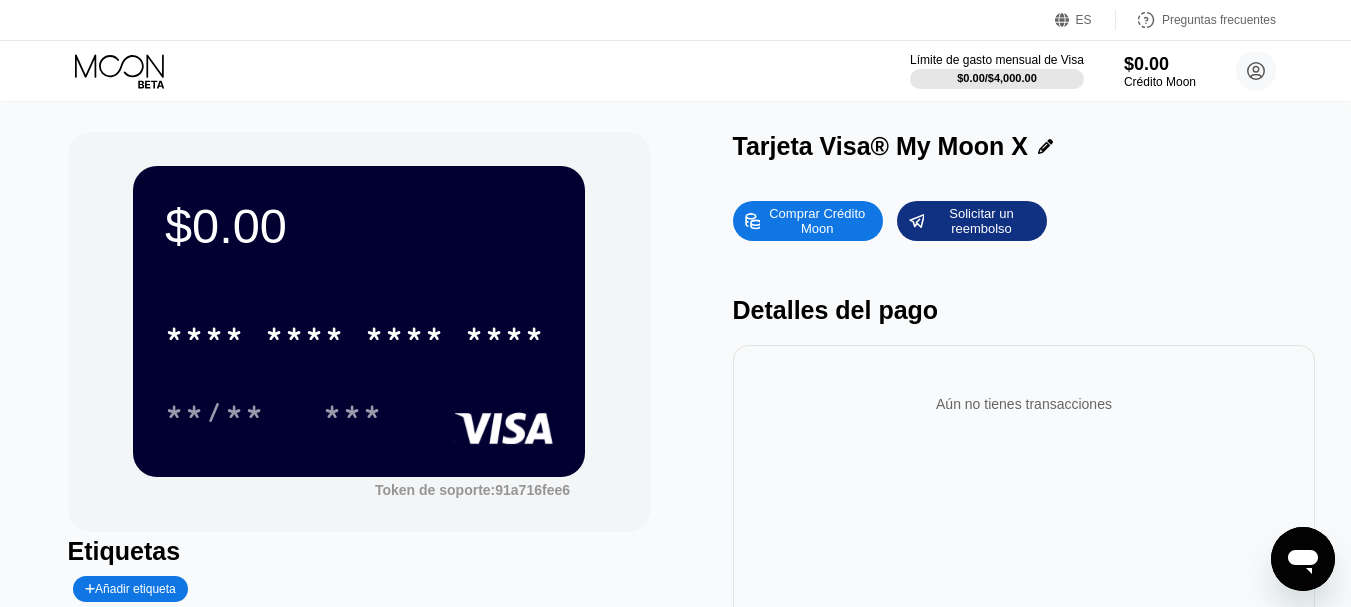 click on "$0.00 *  *  *  * *  *  *  * *  *  *  * **** **/** *** Token de soporte:  [TOKEN] Etiquetas Añadir etiqueta Marcar como se utiliza Tarjeta Visa® My Moon X Comprar Crédito Moon Solicitar un reembolso Detalles del pago Aún no tienes transacciones" at bounding box center (676, 413) 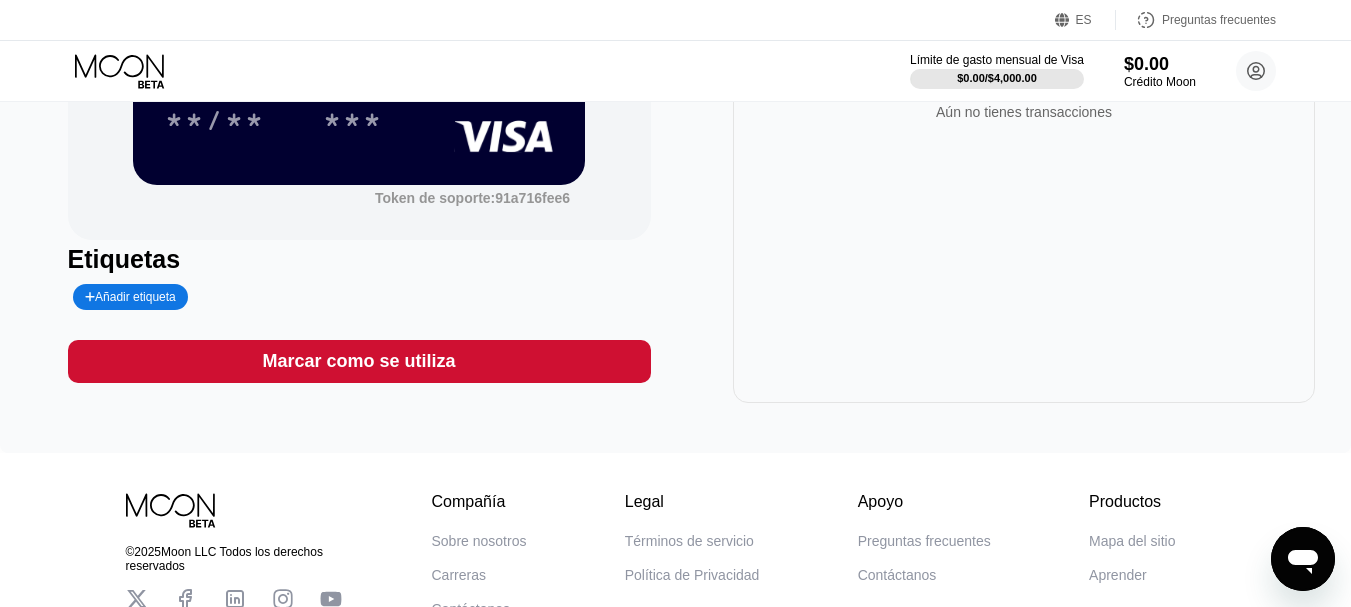 scroll, scrollTop: 453, scrollLeft: 0, axis: vertical 